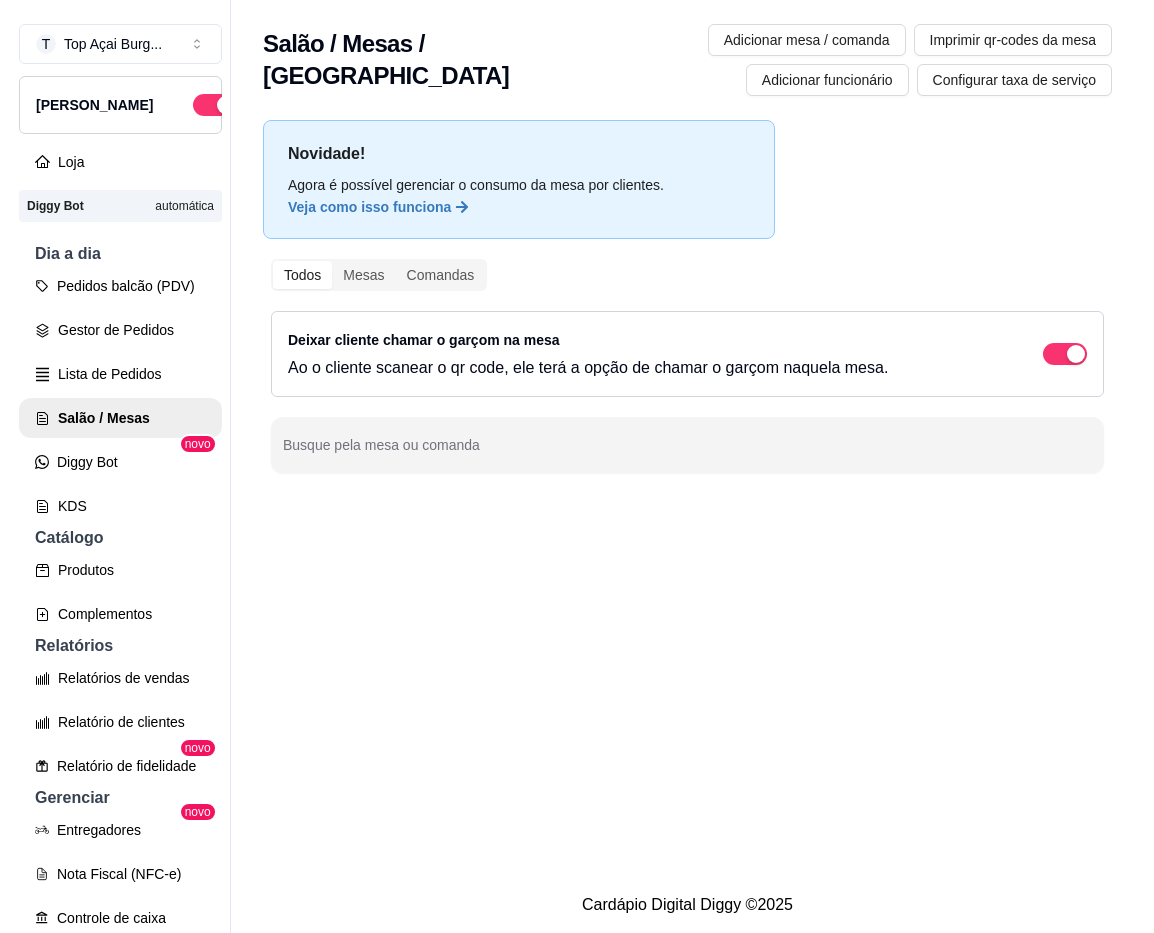 scroll, scrollTop: 0, scrollLeft: 0, axis: both 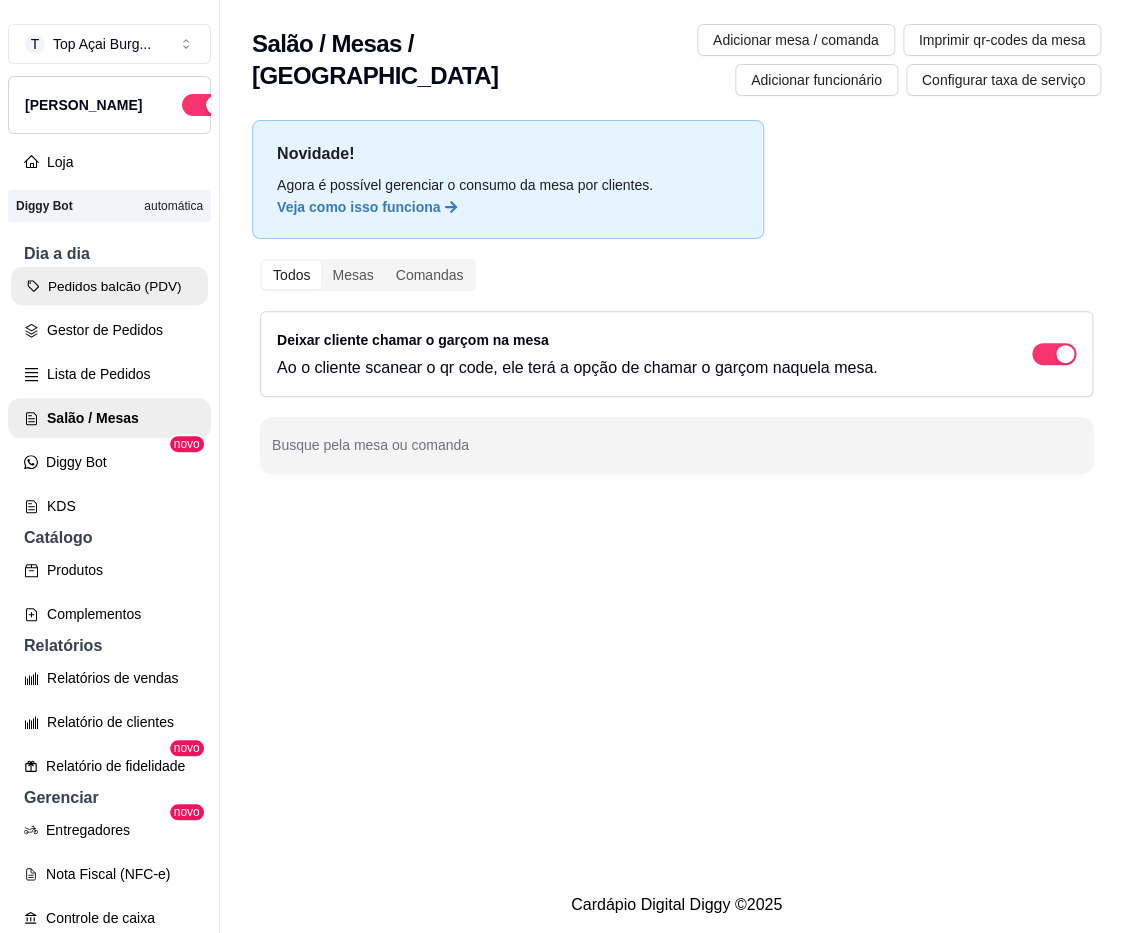 click on "Pedidos balcão (PDV)" at bounding box center (109, 286) 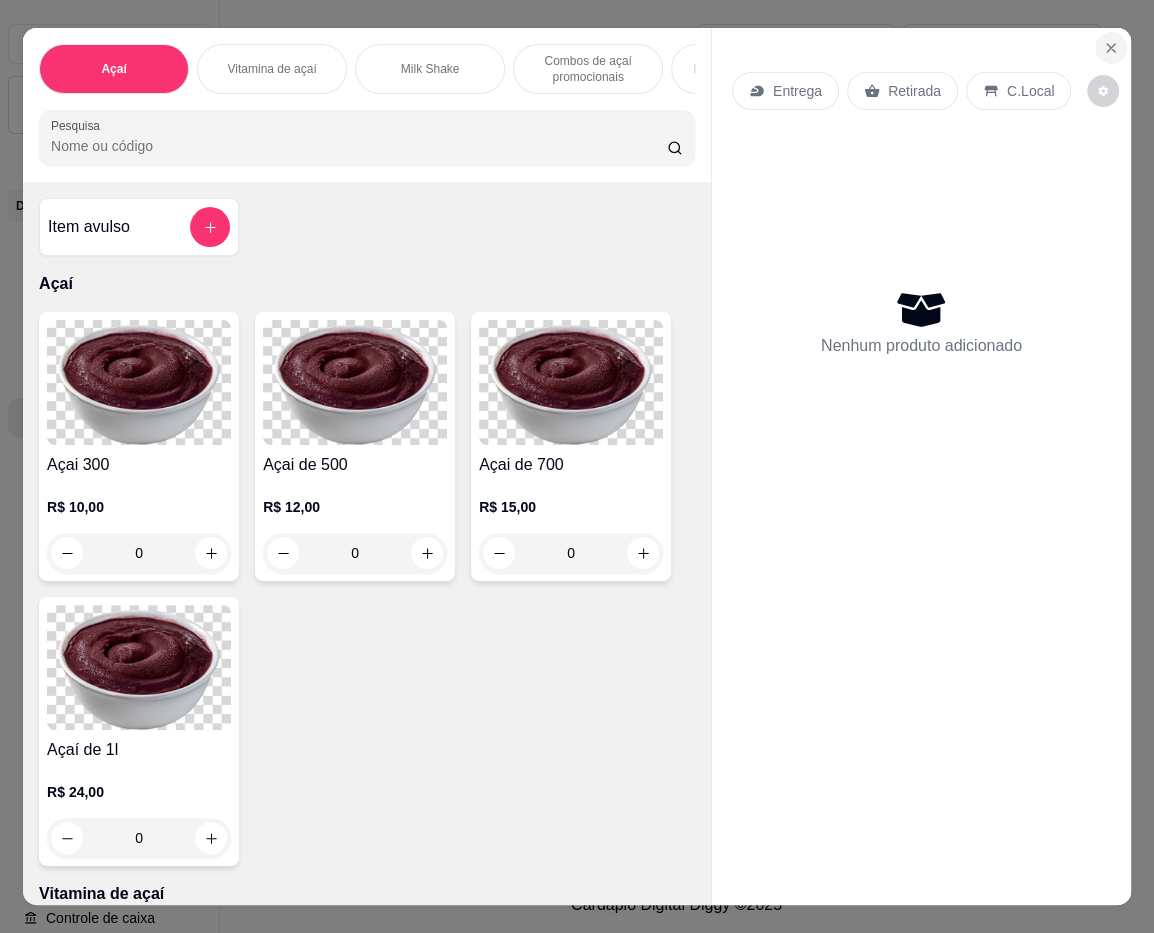 click 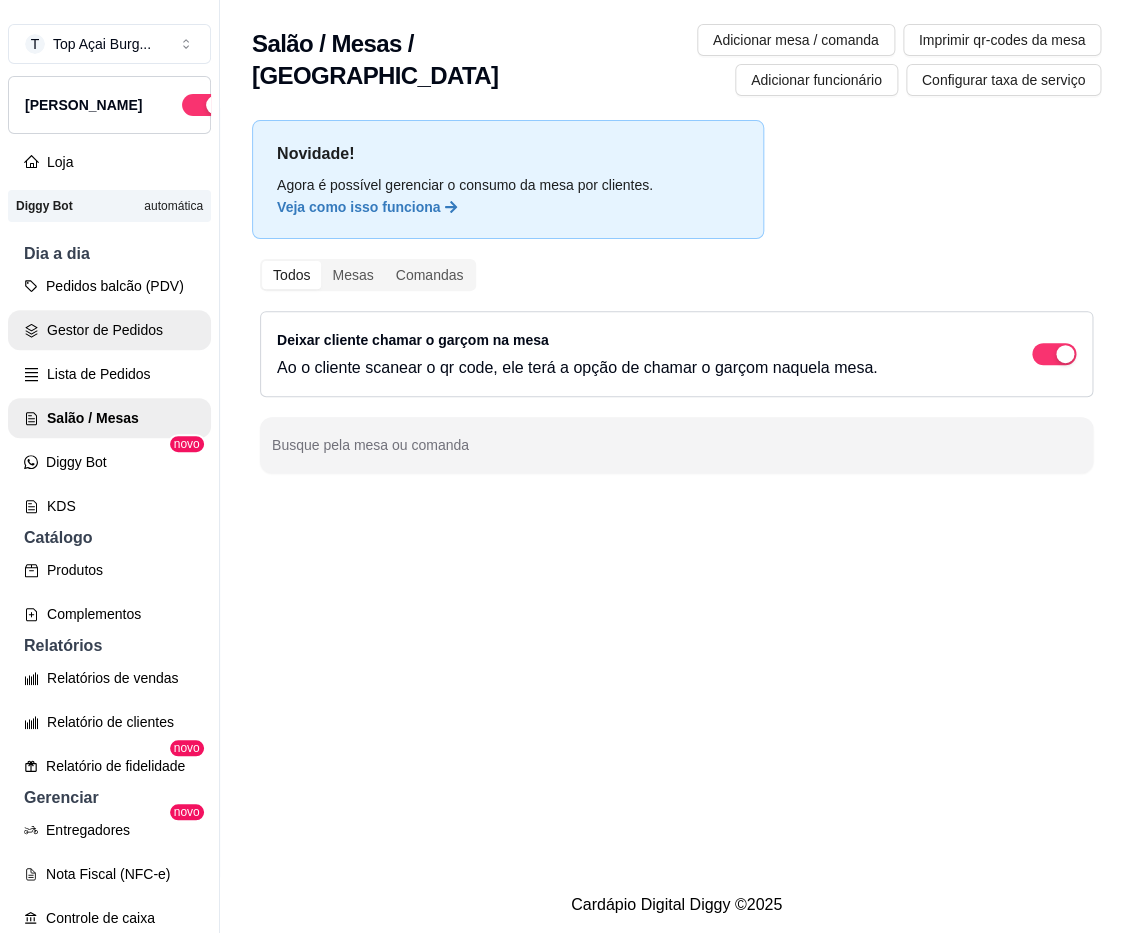 click on "Gestor de Pedidos" at bounding box center (109, 330) 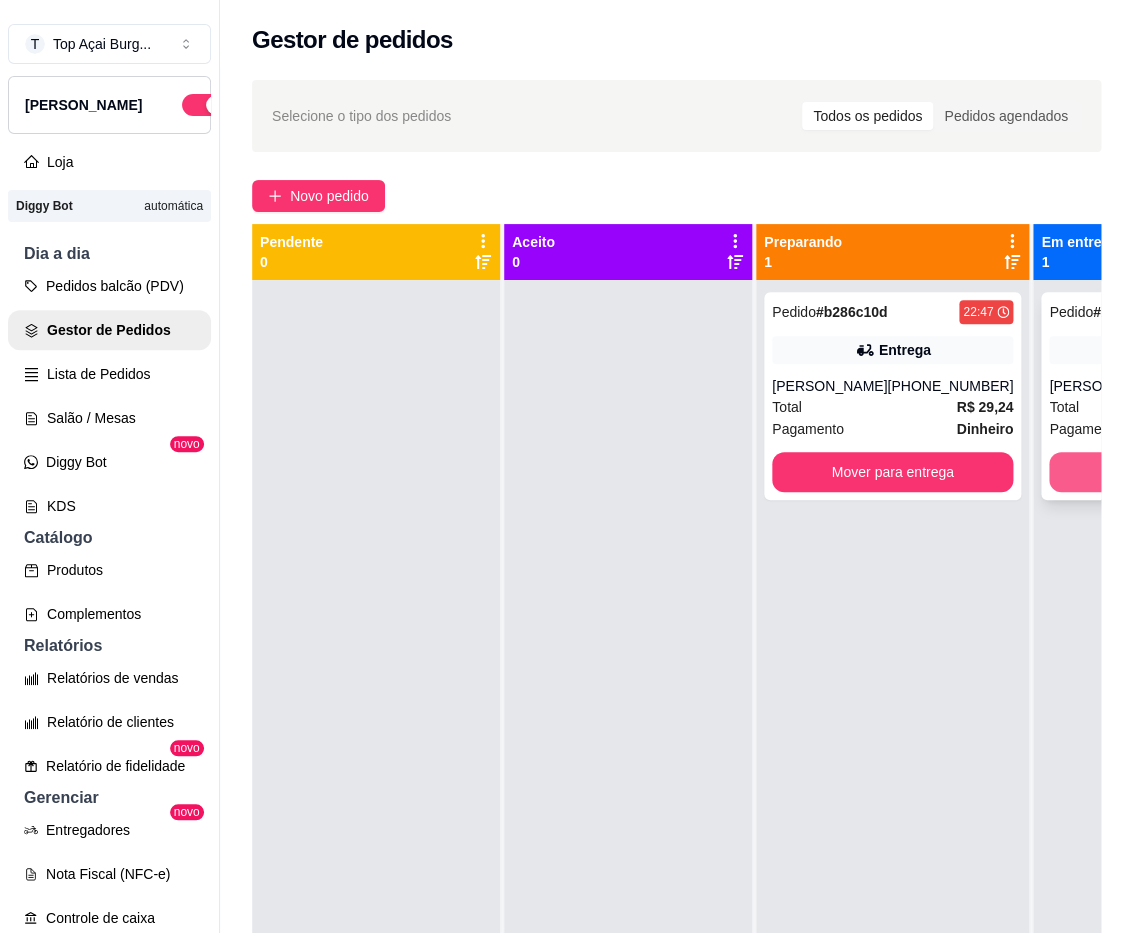 click on "Mover para finalizado" at bounding box center (1169, 472) 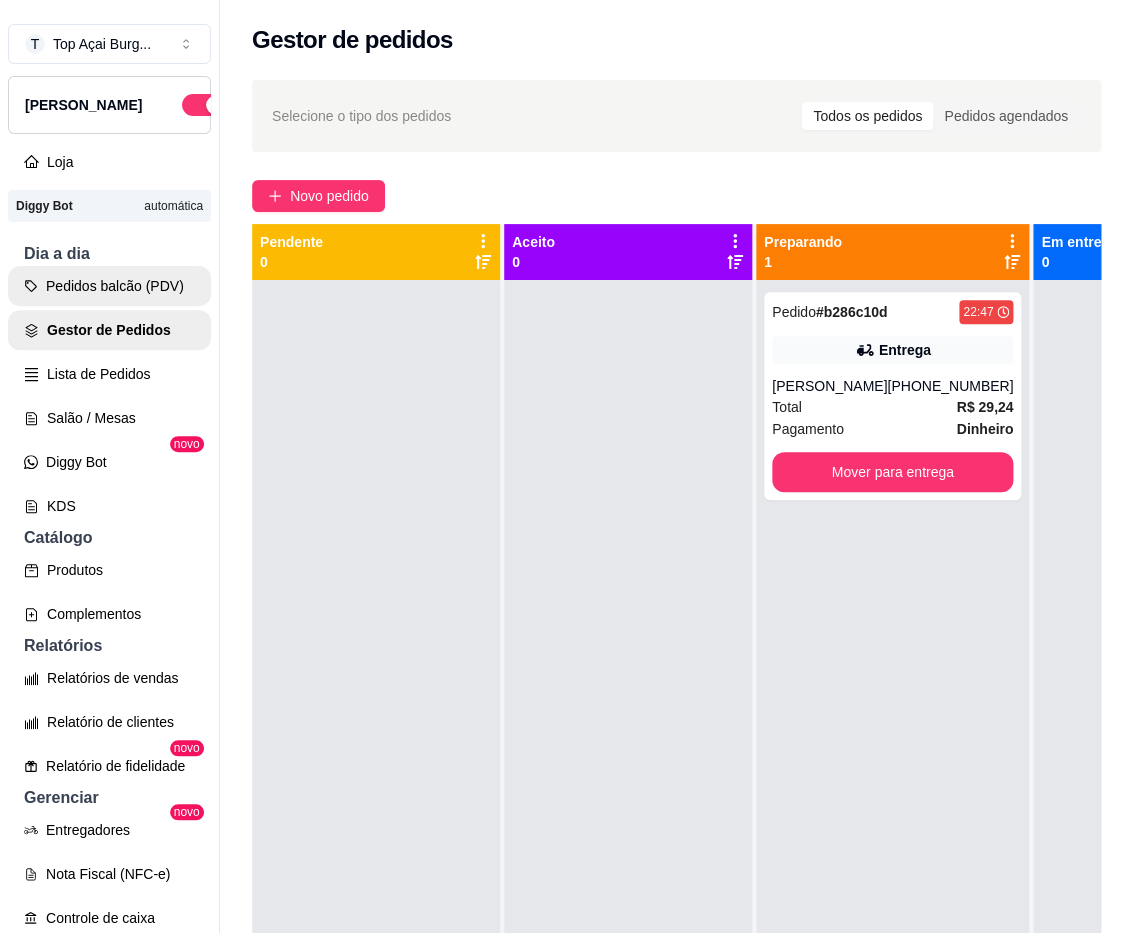 click on "Pedidos balcão (PDV)" at bounding box center [109, 286] 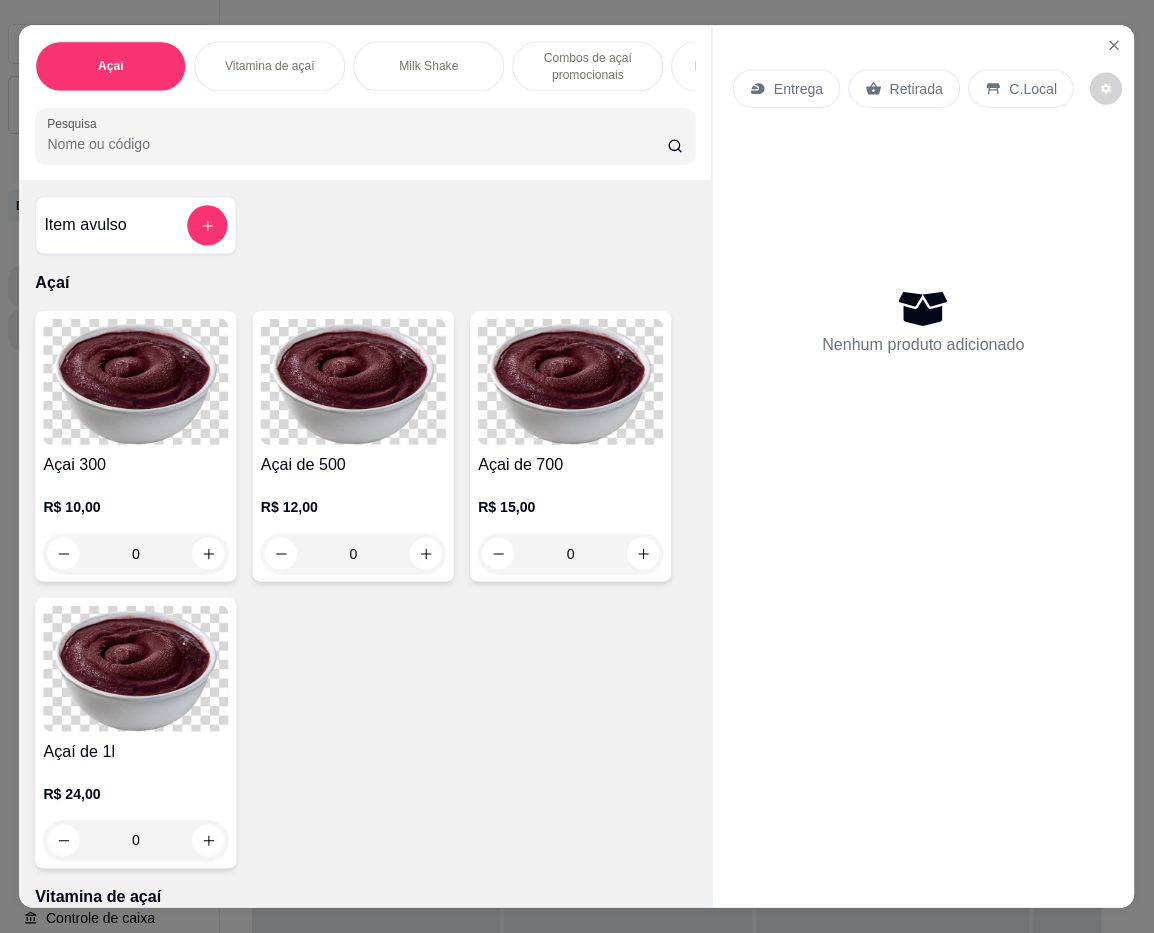 click on "Pesquisa" at bounding box center (358, 144) 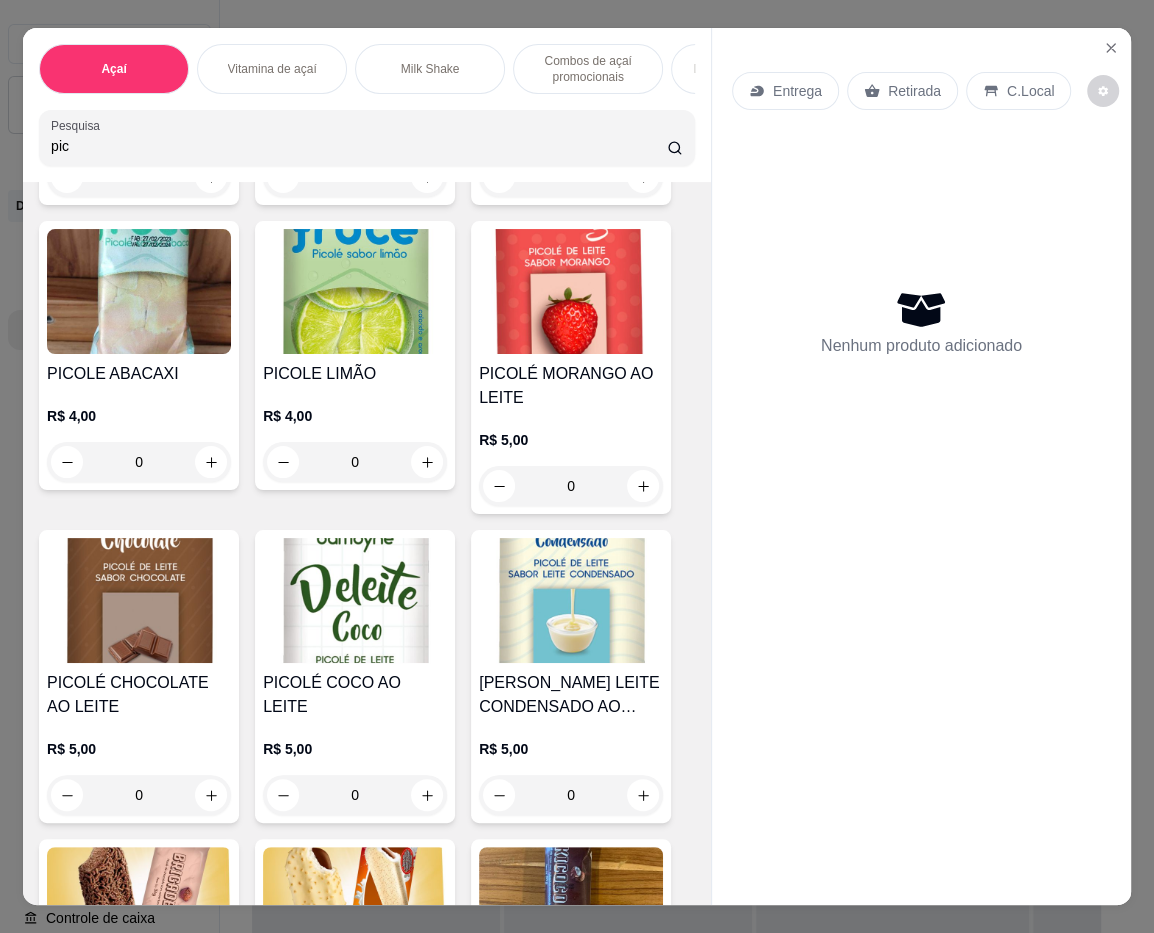 scroll, scrollTop: 0, scrollLeft: 0, axis: both 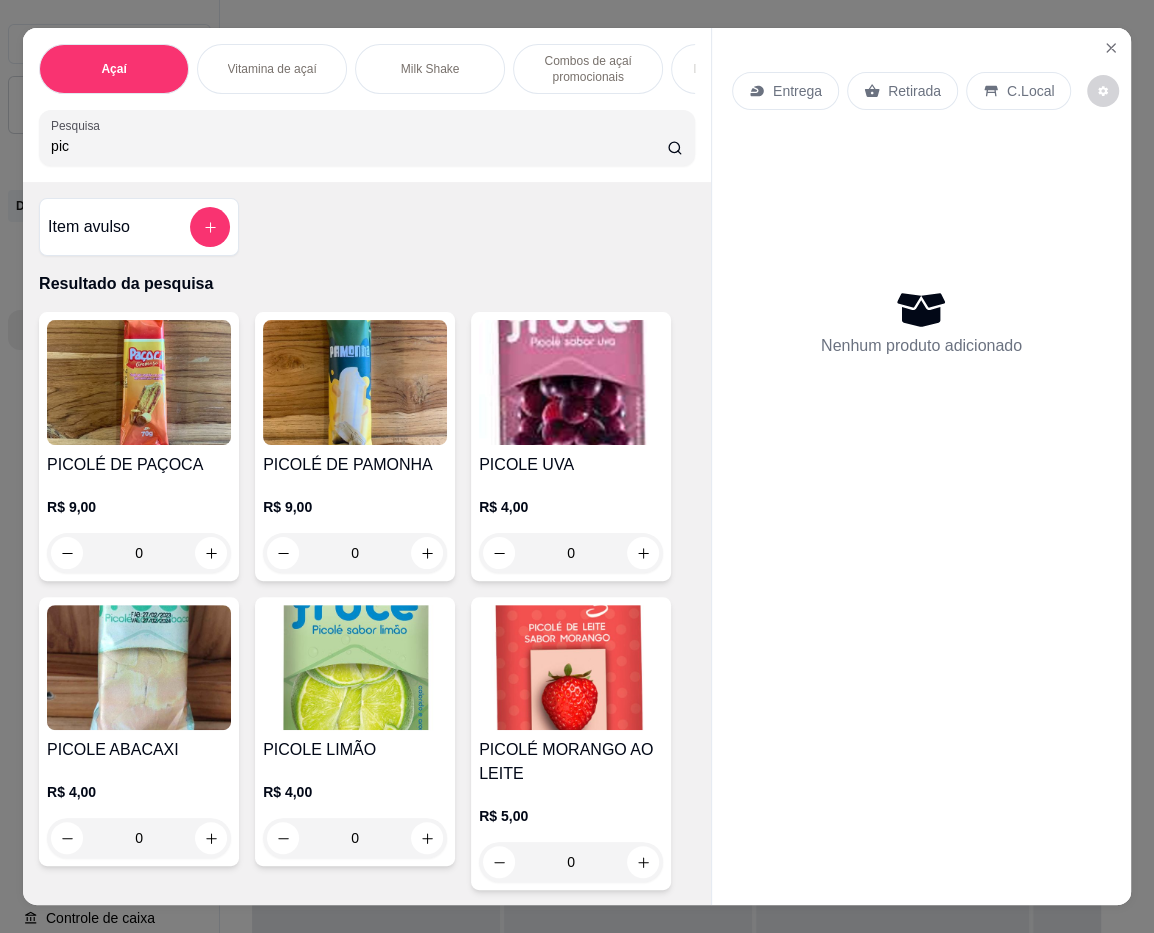 type on "pic" 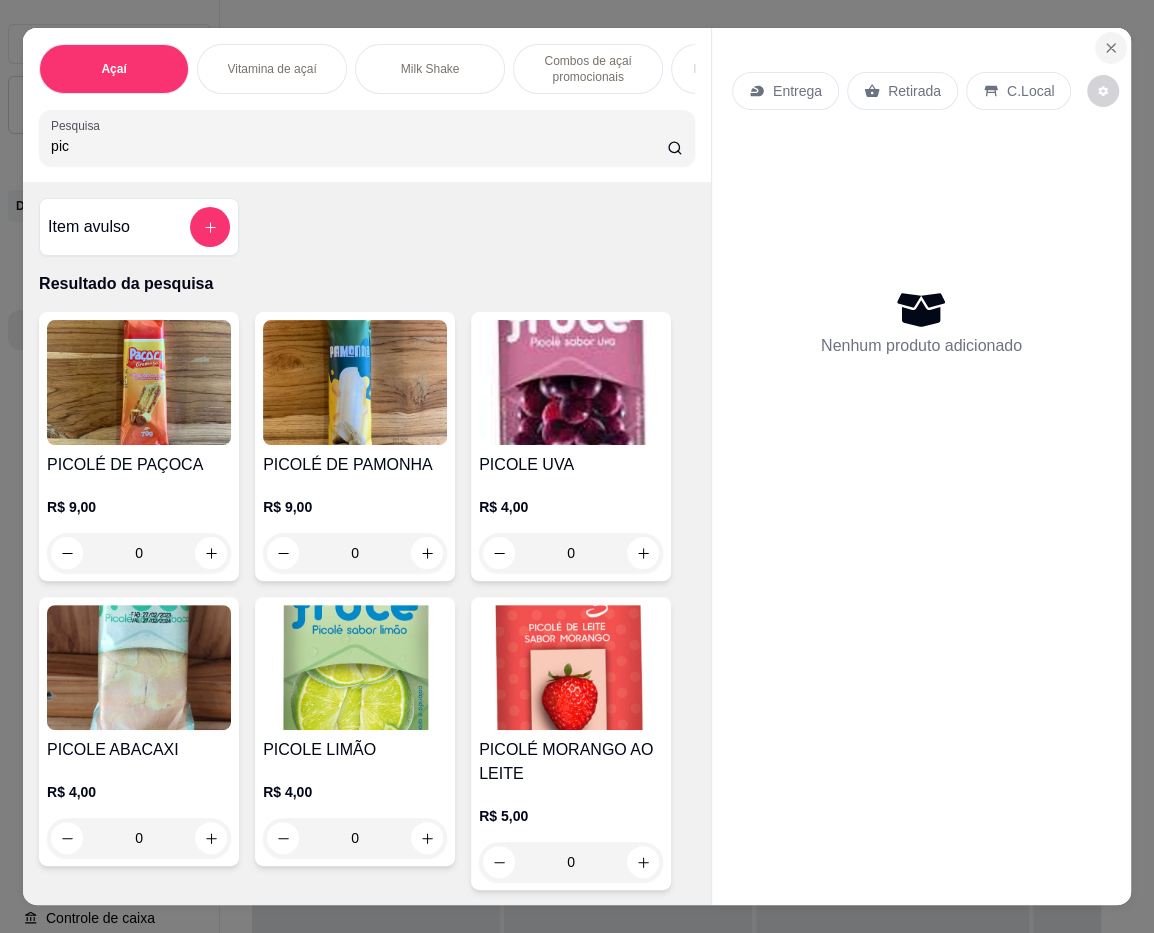 click 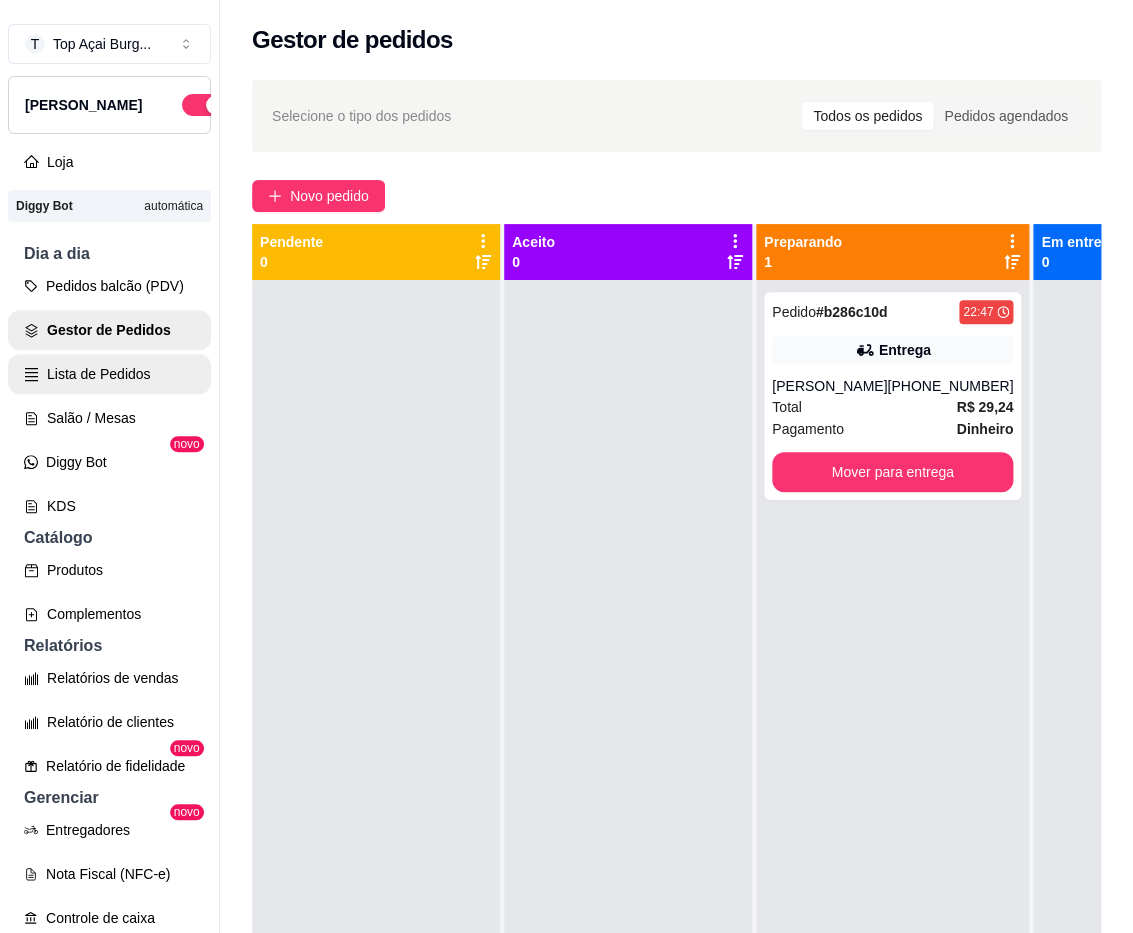 click on "Lista de Pedidos" at bounding box center [109, 374] 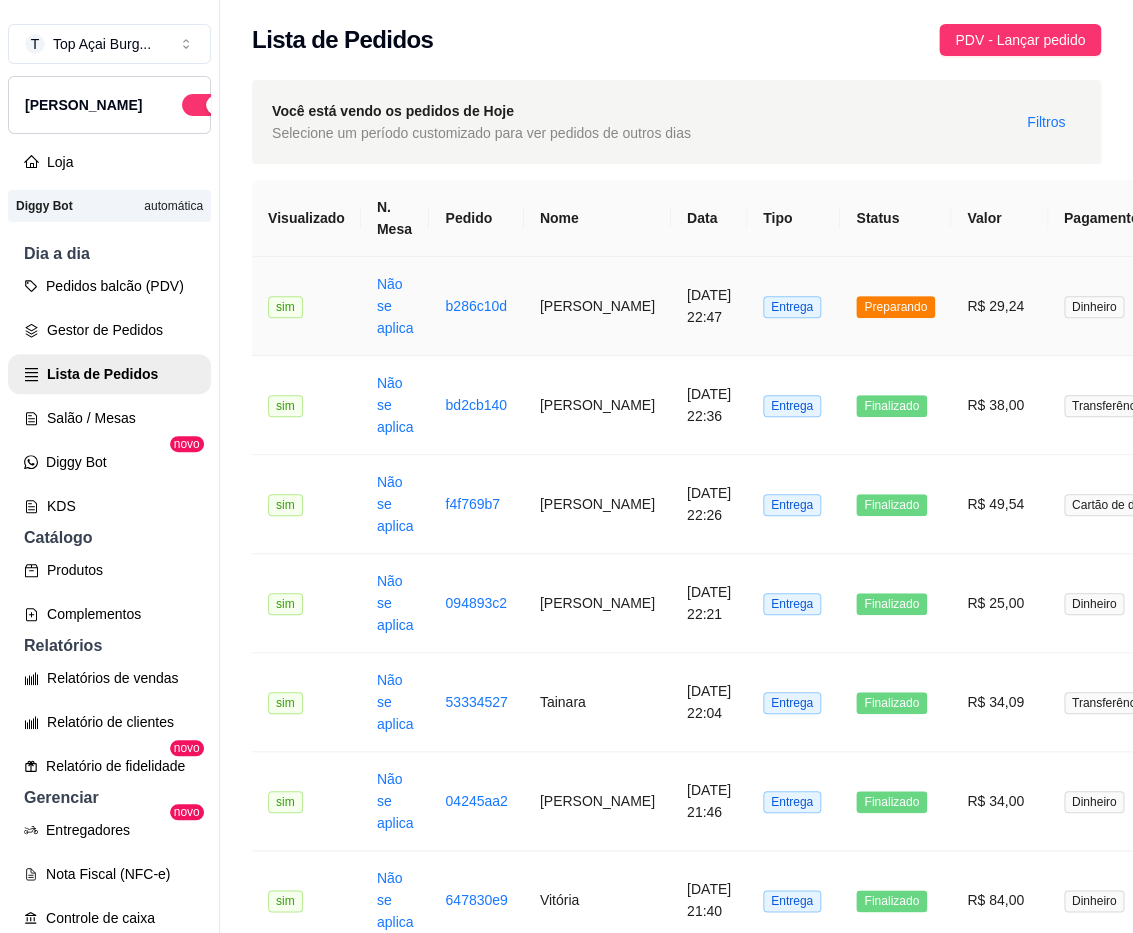 click on "Entrega" at bounding box center (793, 306) 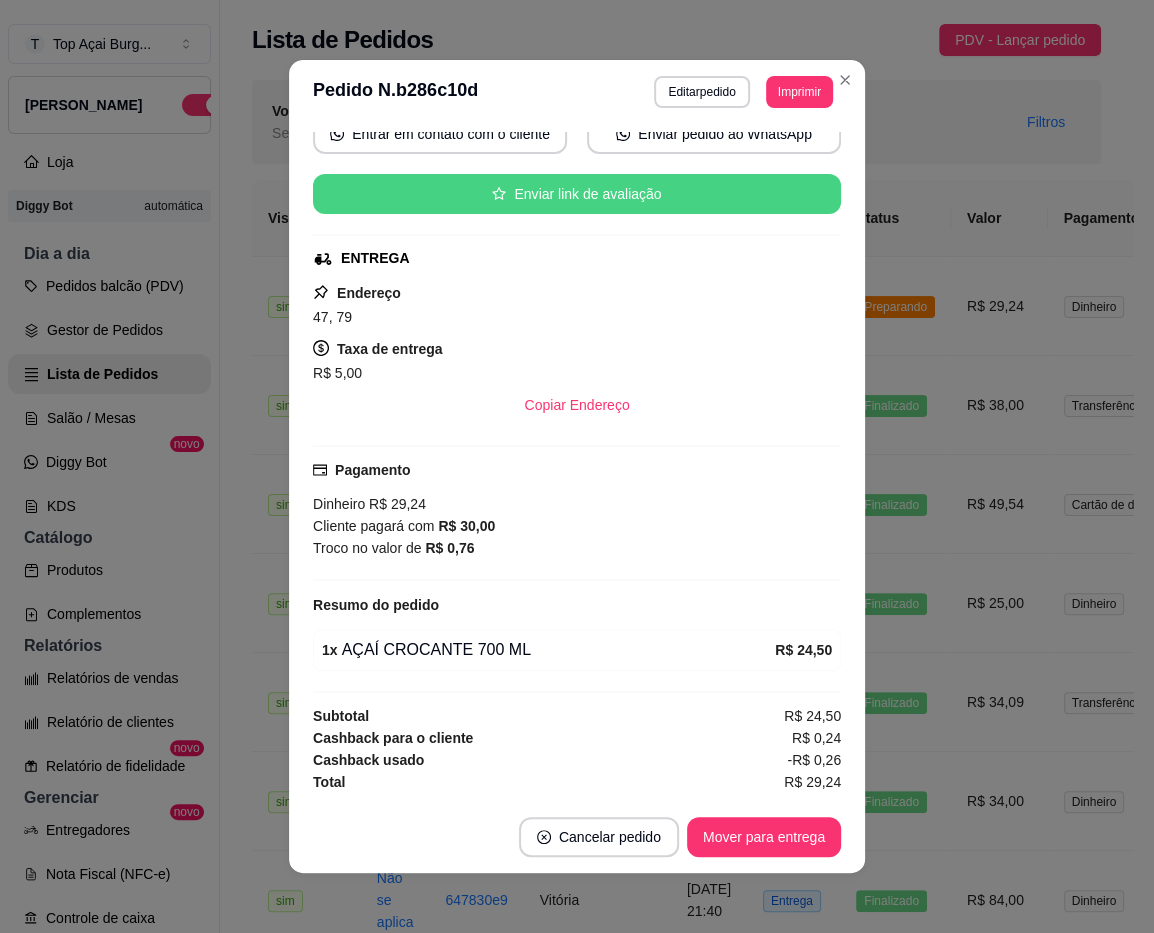 scroll, scrollTop: 210, scrollLeft: 0, axis: vertical 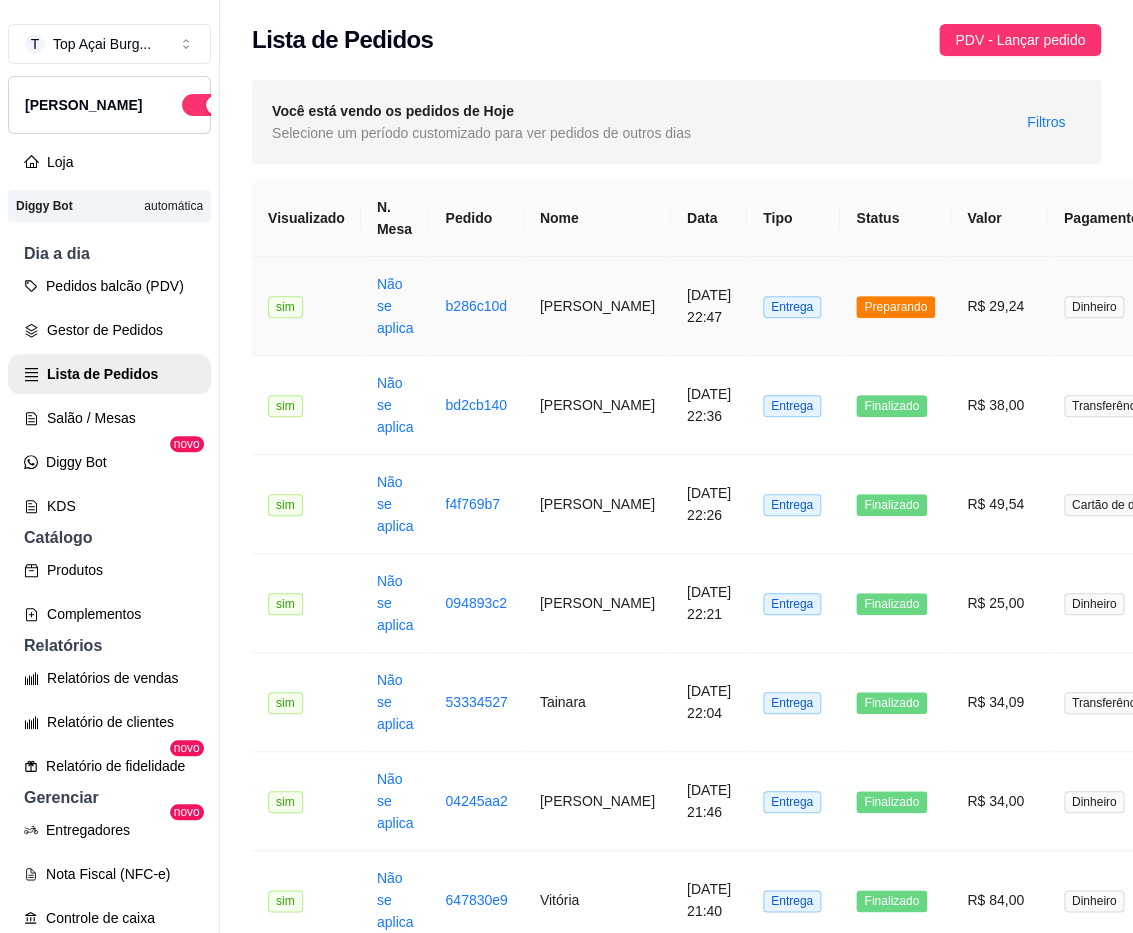 click on "Preparando" at bounding box center (895, 307) 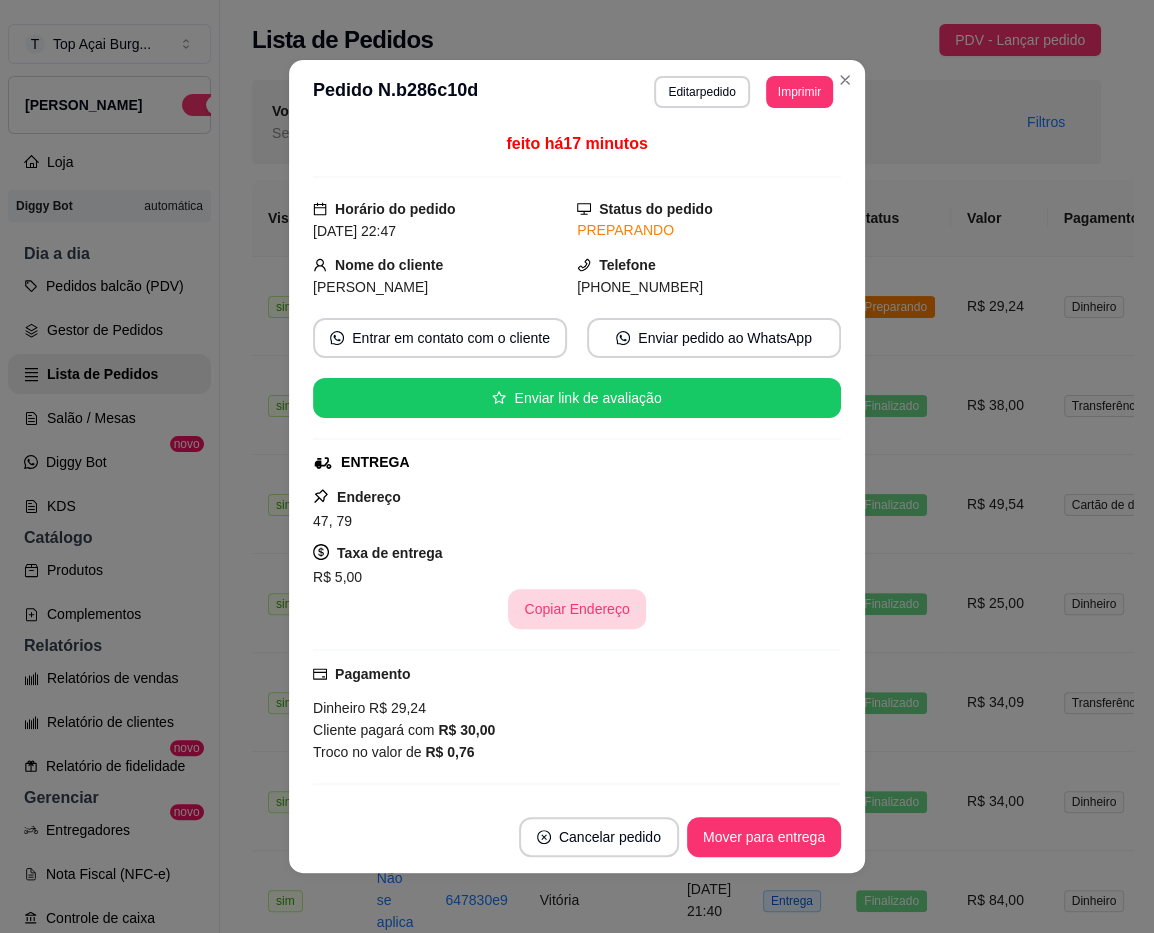 click on "Copiar Endereço" at bounding box center [576, 609] 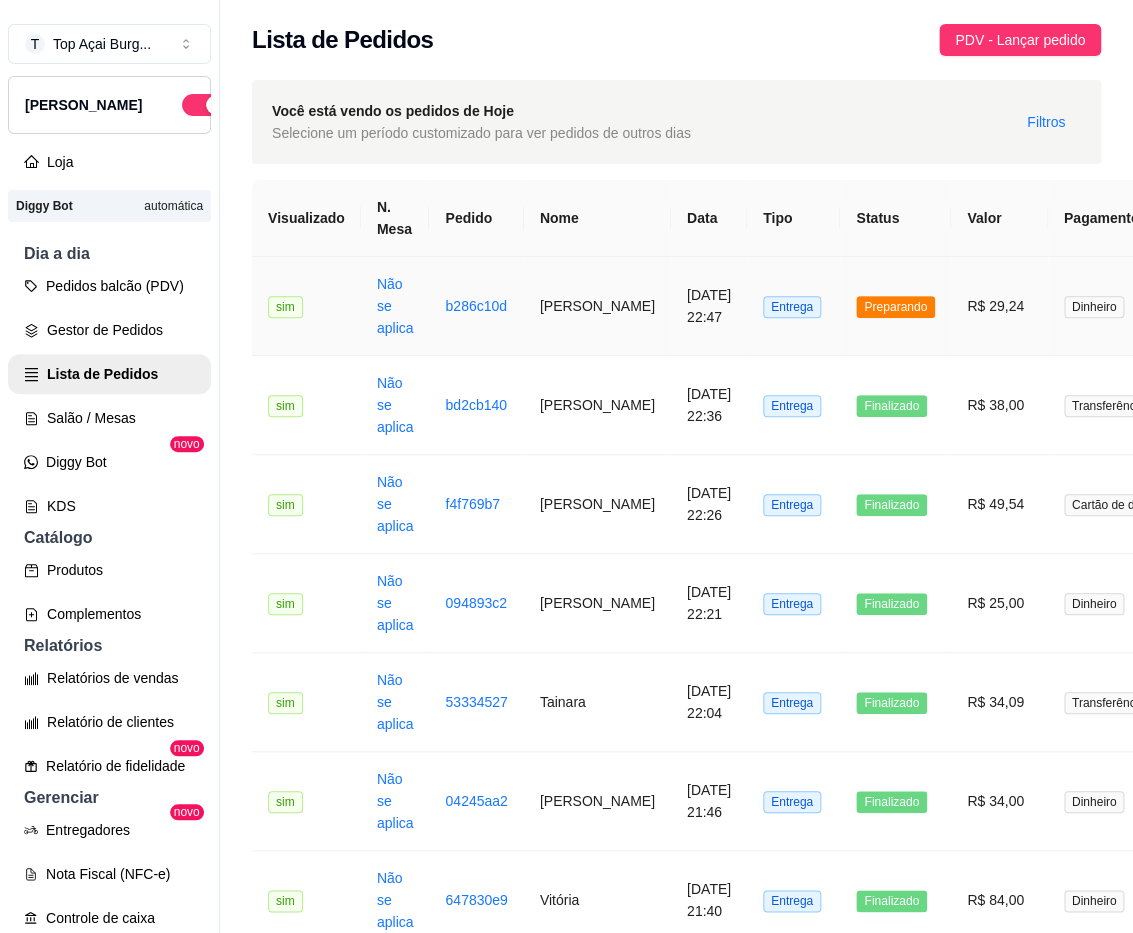 click on "Entrega" at bounding box center (793, 306) 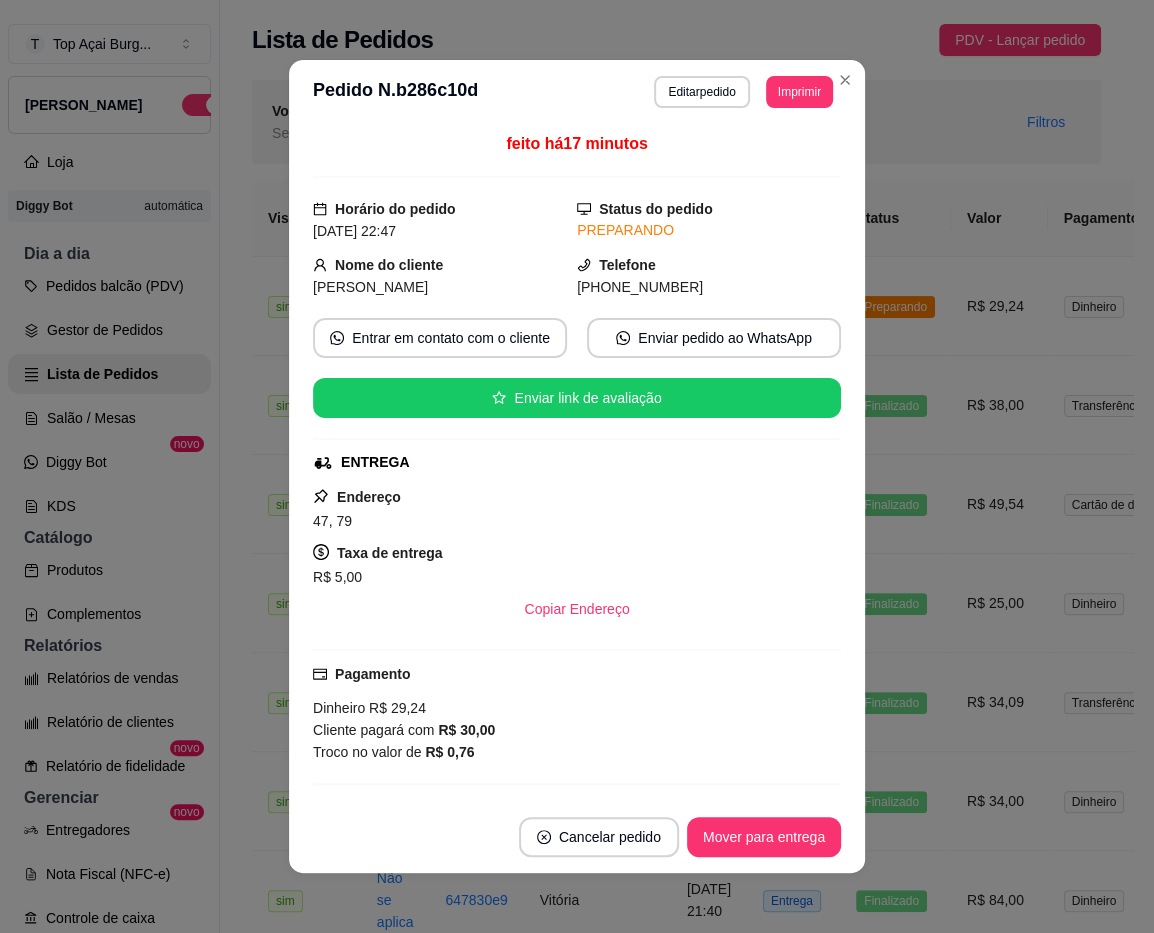 click on "Mover para entrega" at bounding box center (764, 837) 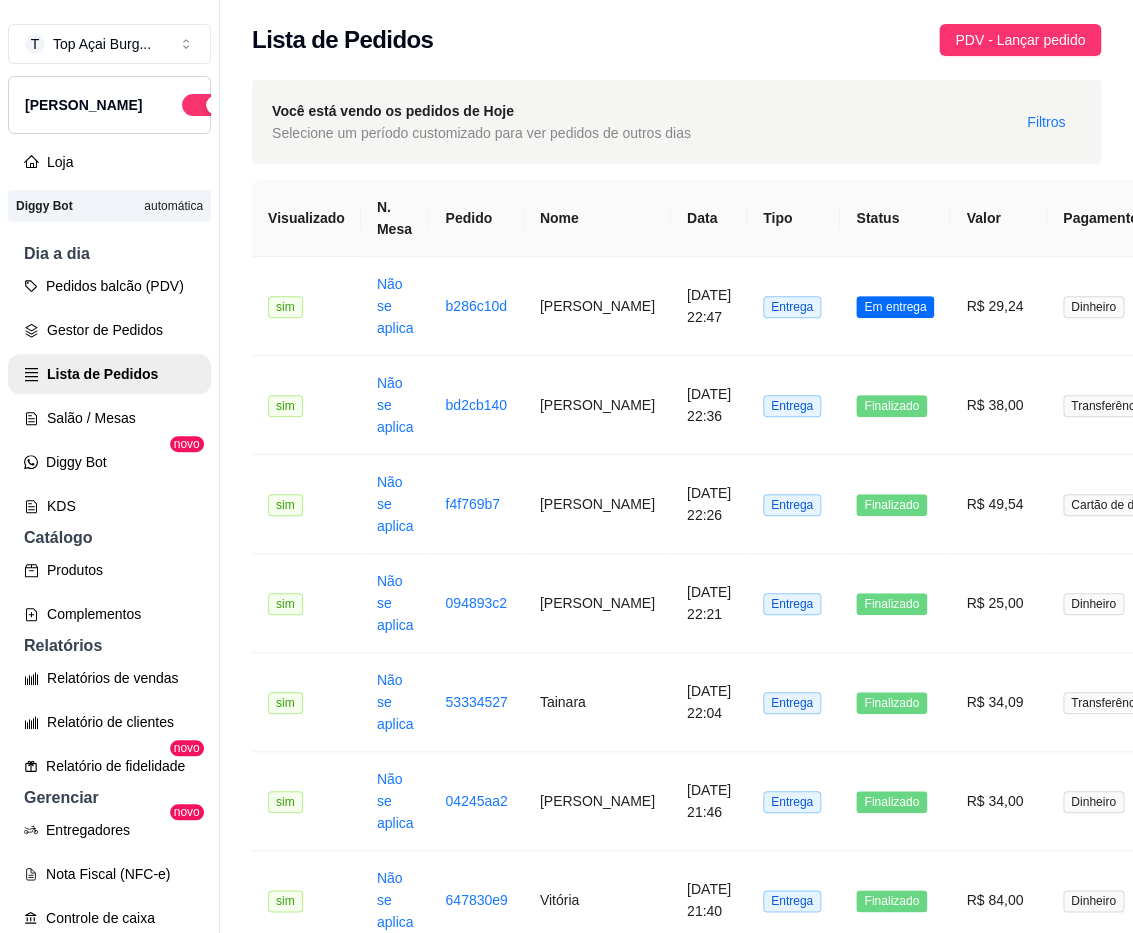 click on "Em entrega" at bounding box center [895, 307] 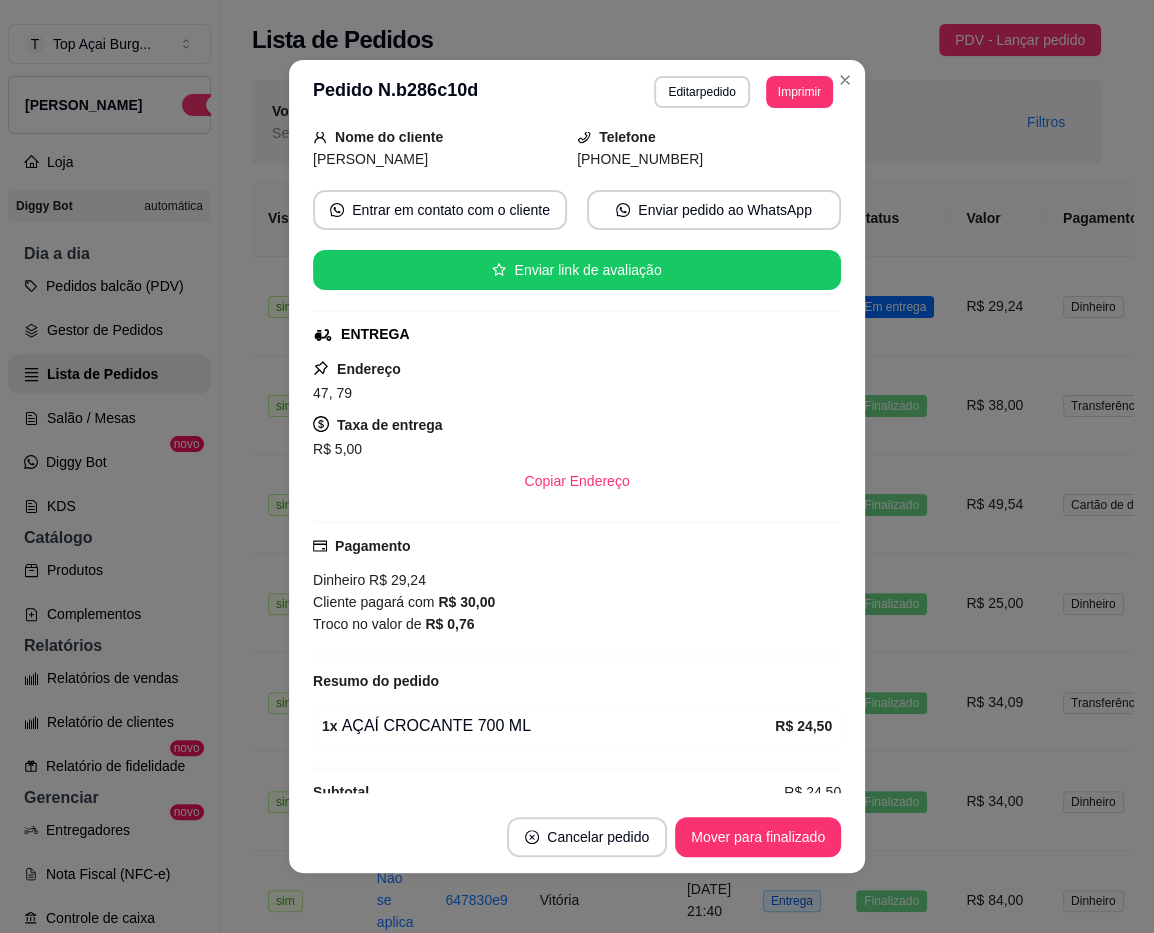 scroll, scrollTop: 210, scrollLeft: 0, axis: vertical 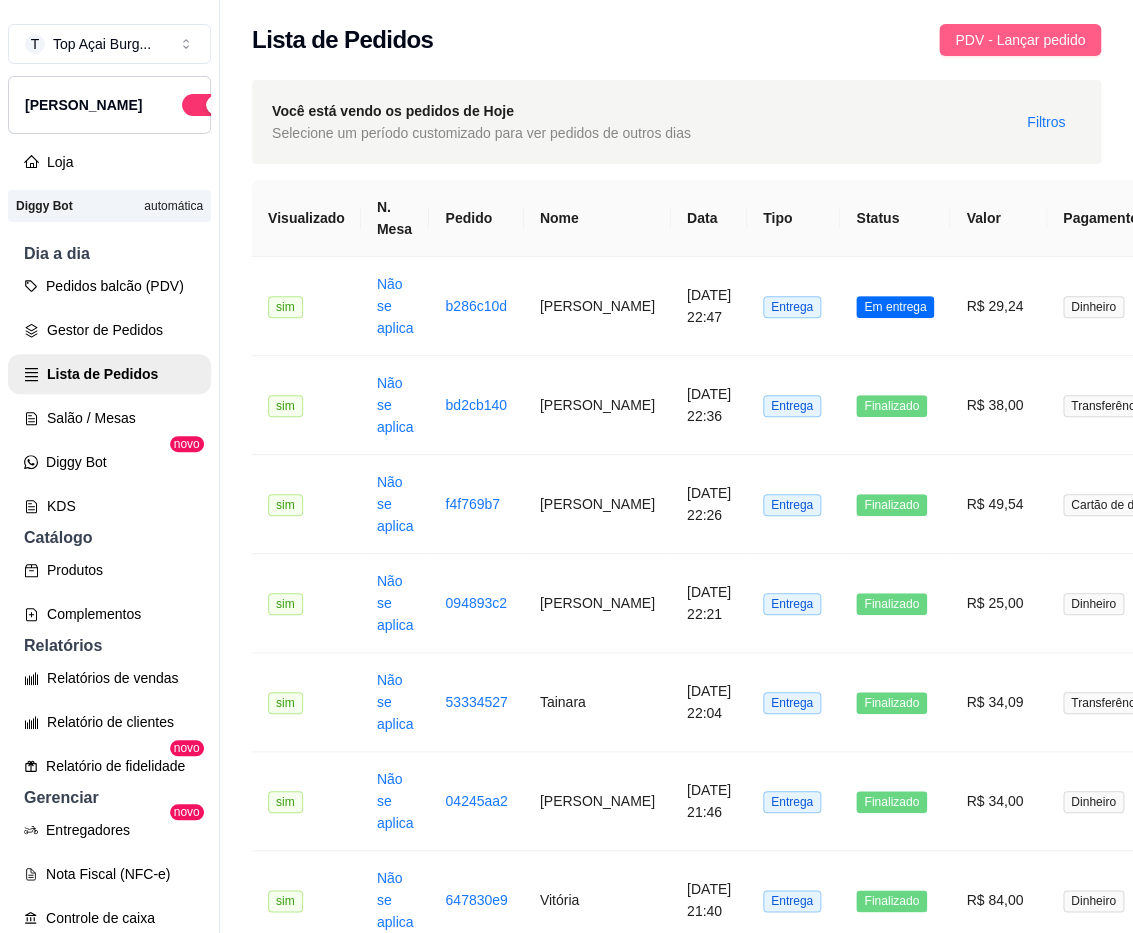 click on "PDV - Lançar pedido" at bounding box center [1020, 40] 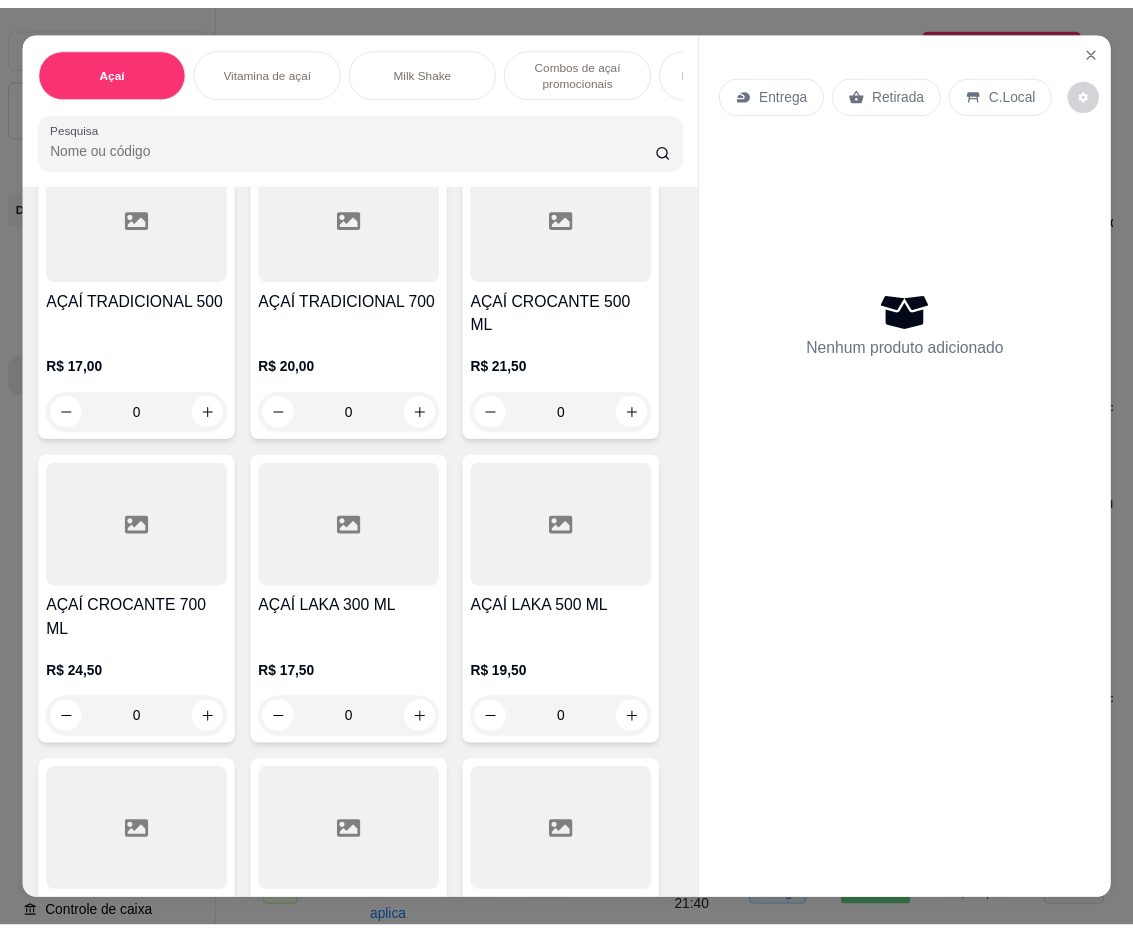 scroll, scrollTop: 1785, scrollLeft: 0, axis: vertical 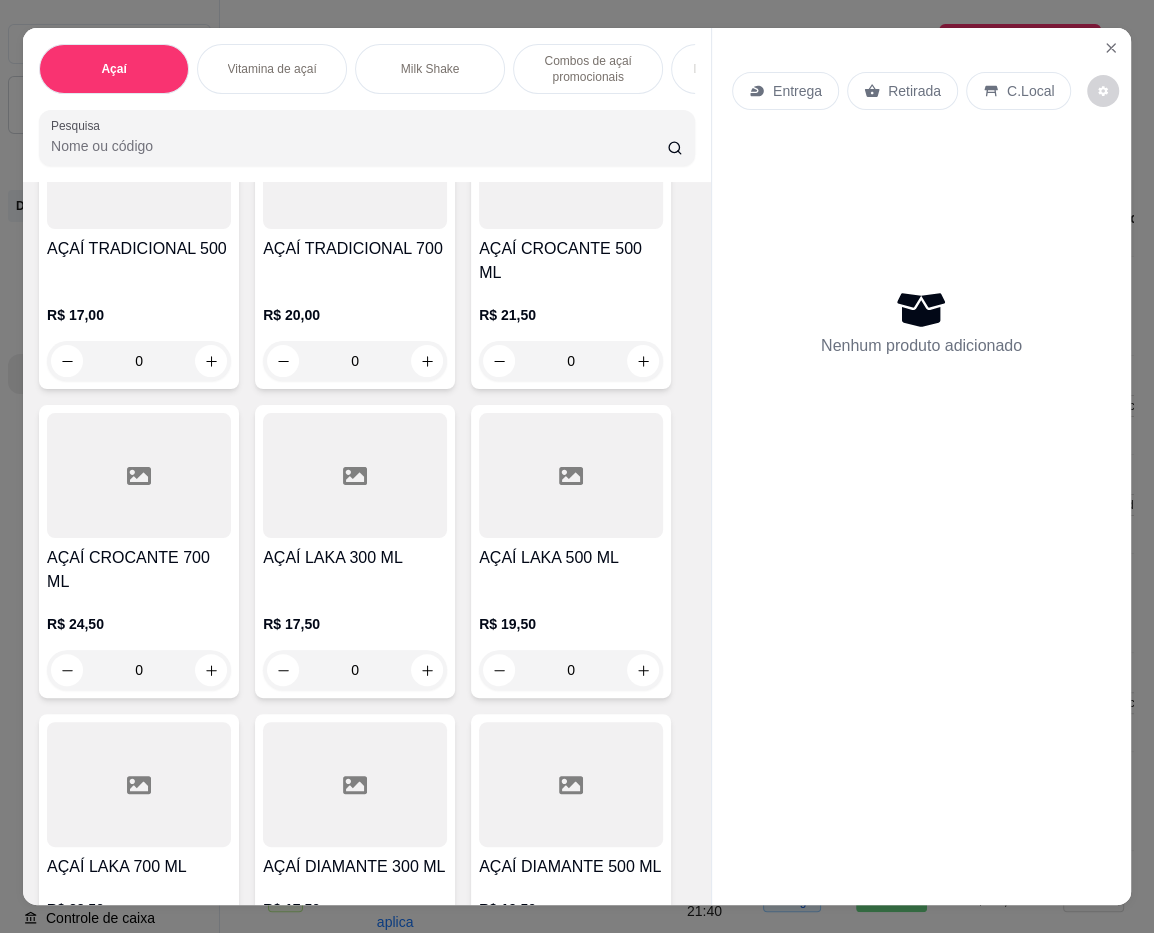click on "0" at bounding box center [139, 670] 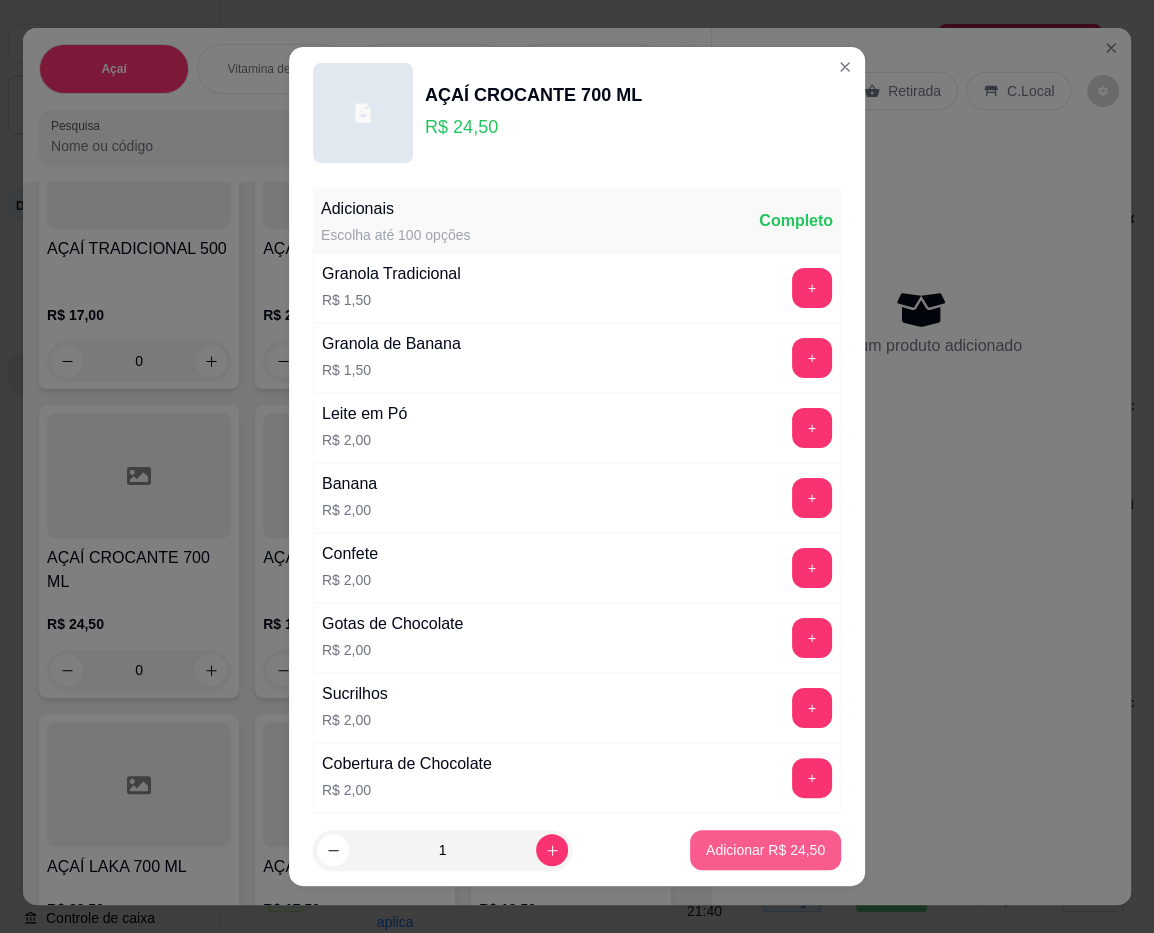 click on "Adicionar   R$ 24,50" at bounding box center (765, 850) 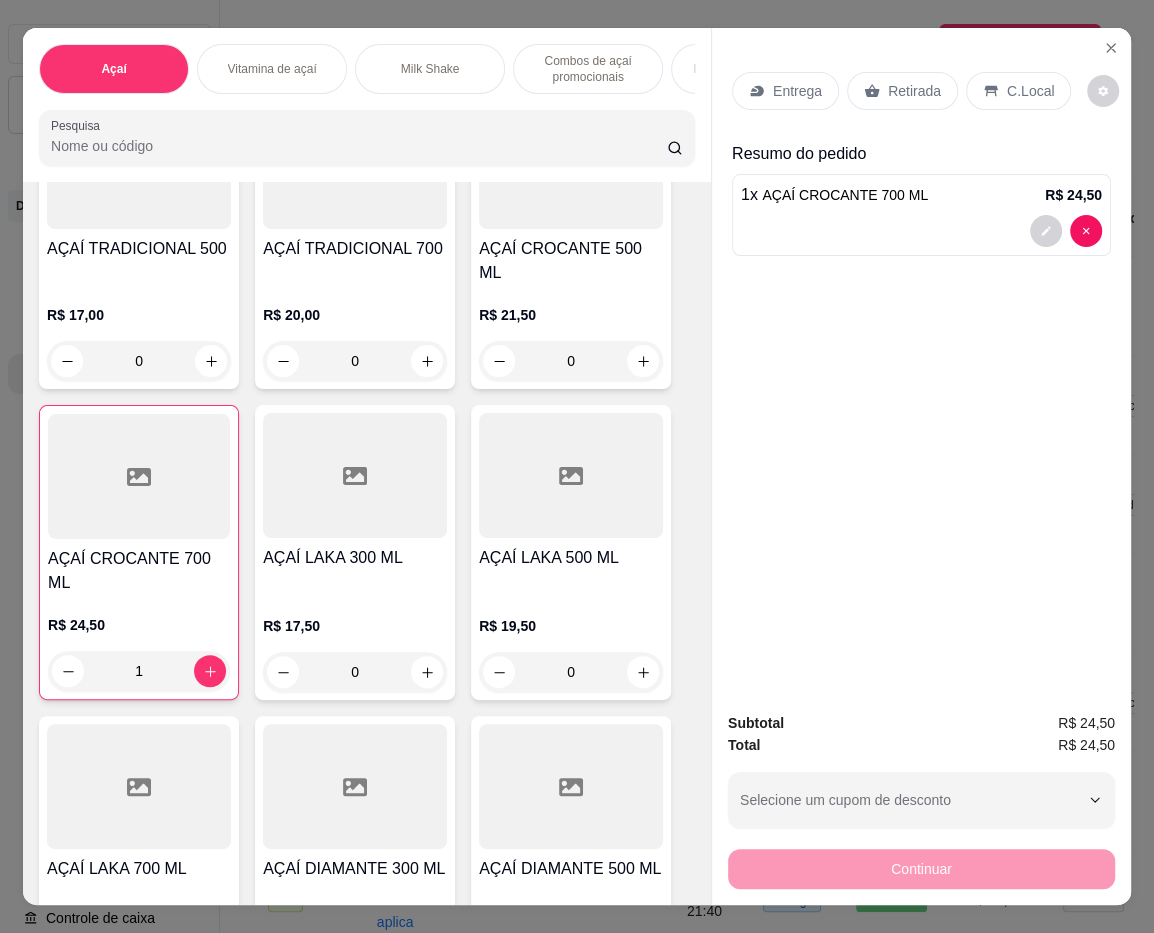 type on "1" 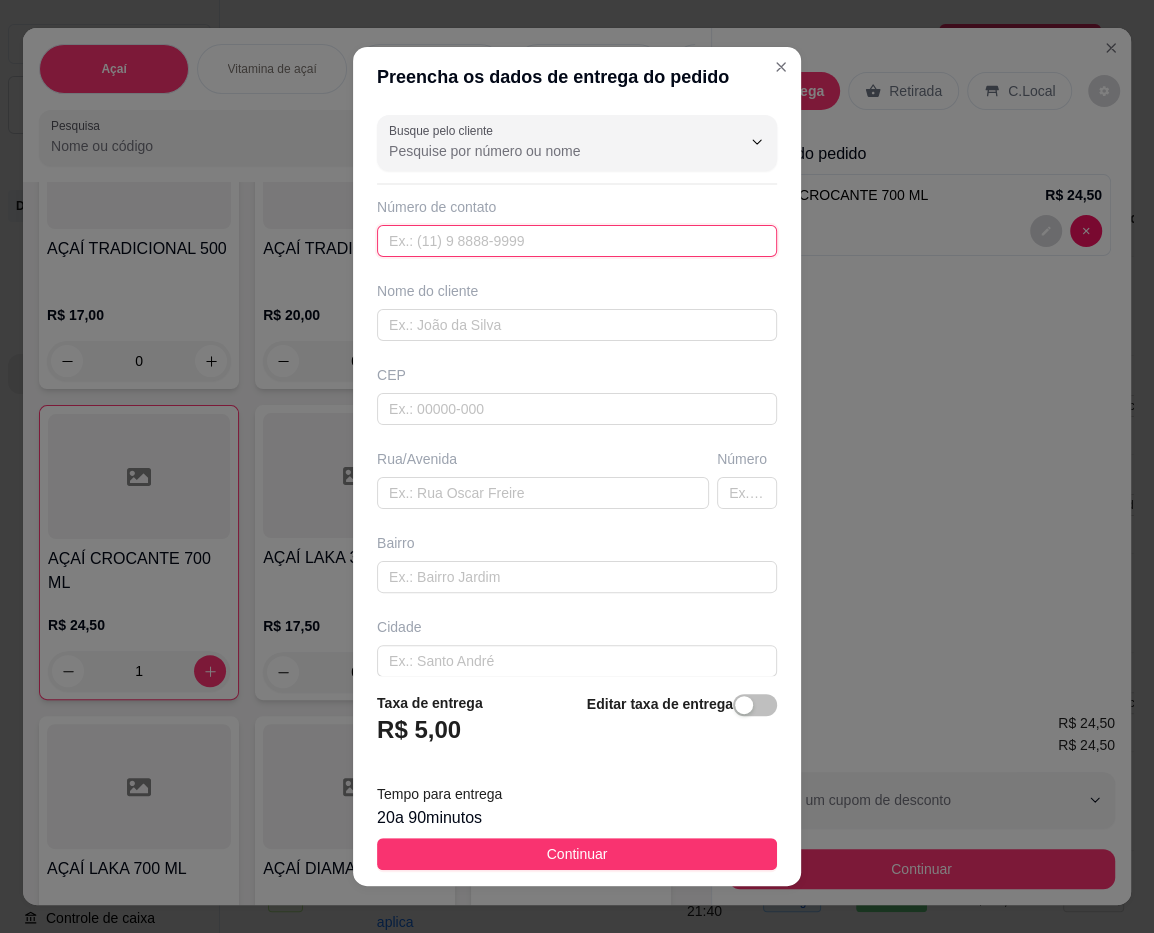 click at bounding box center (577, 241) 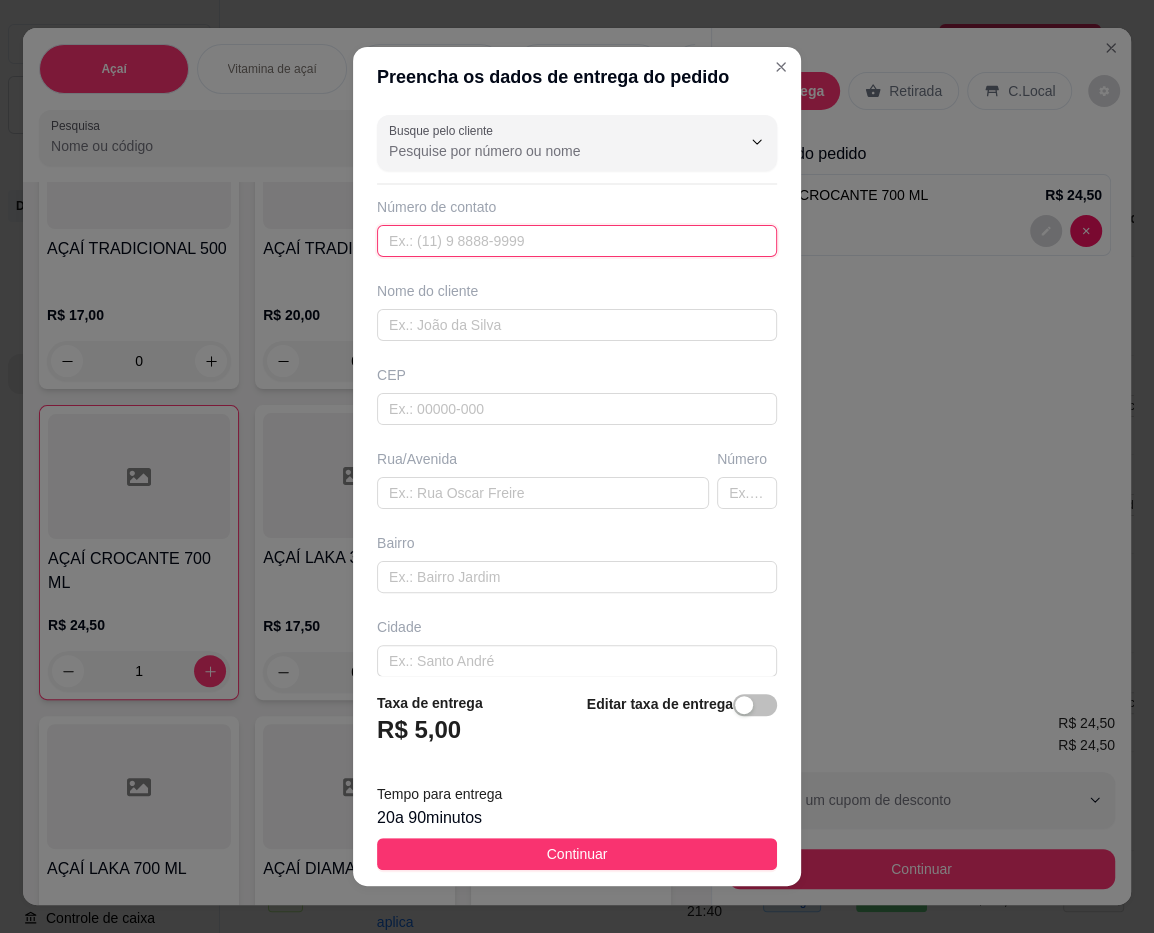 type 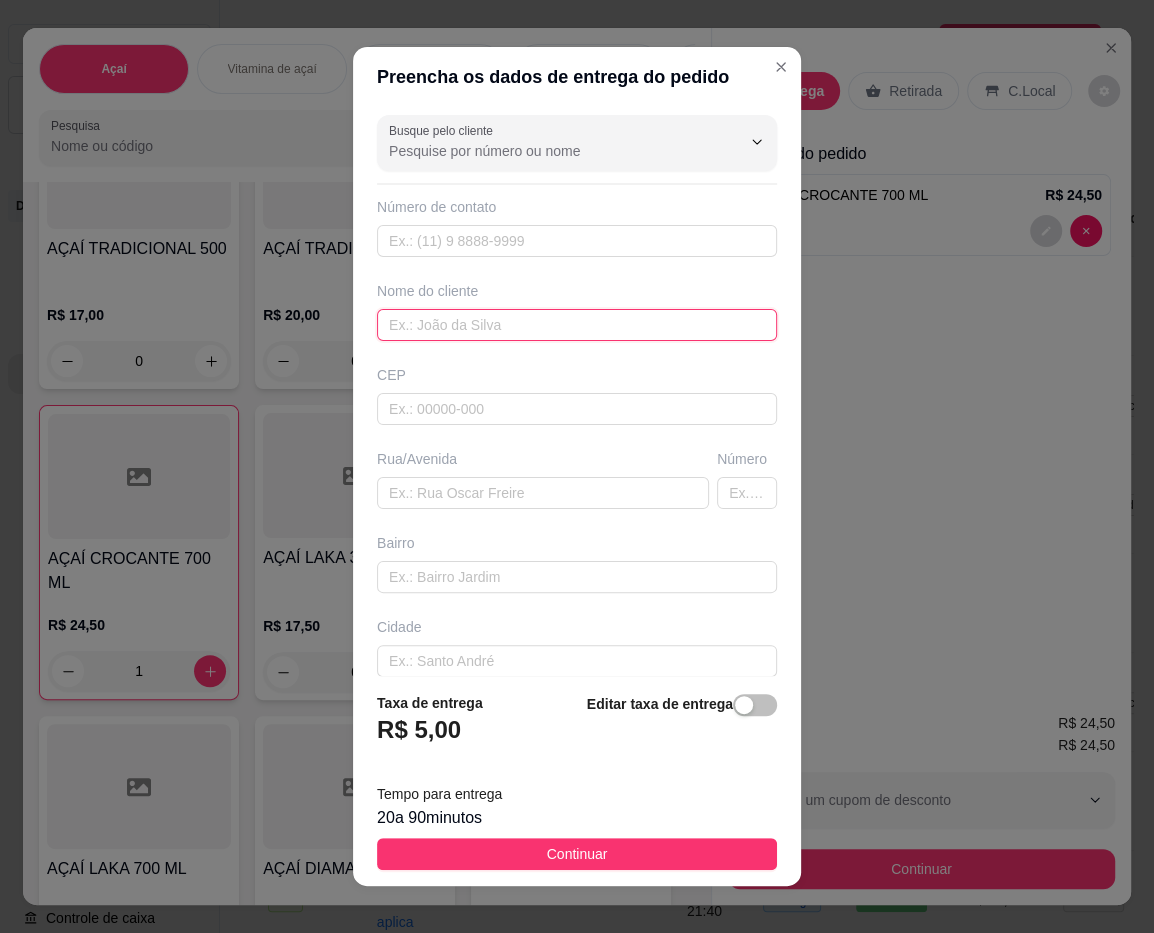 click at bounding box center (577, 325) 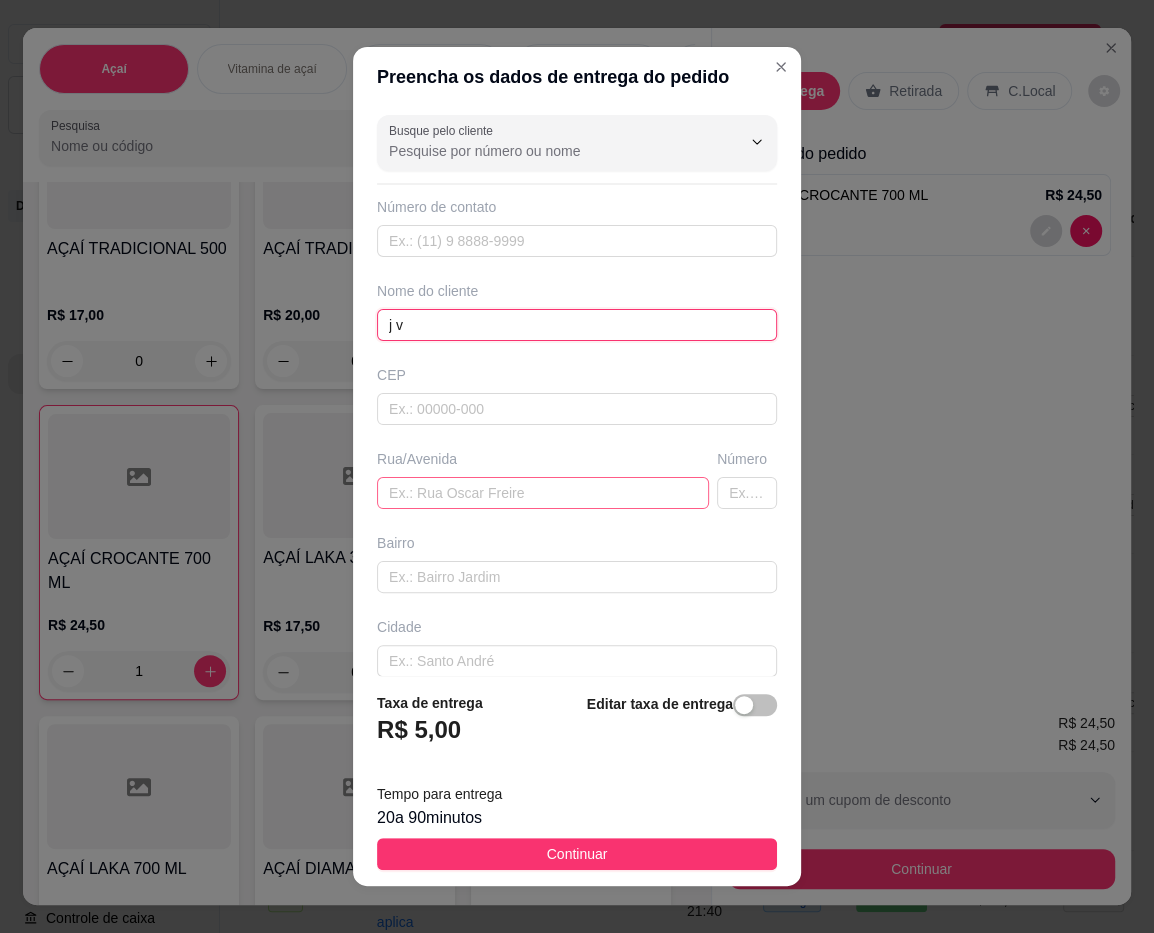 type on "j v" 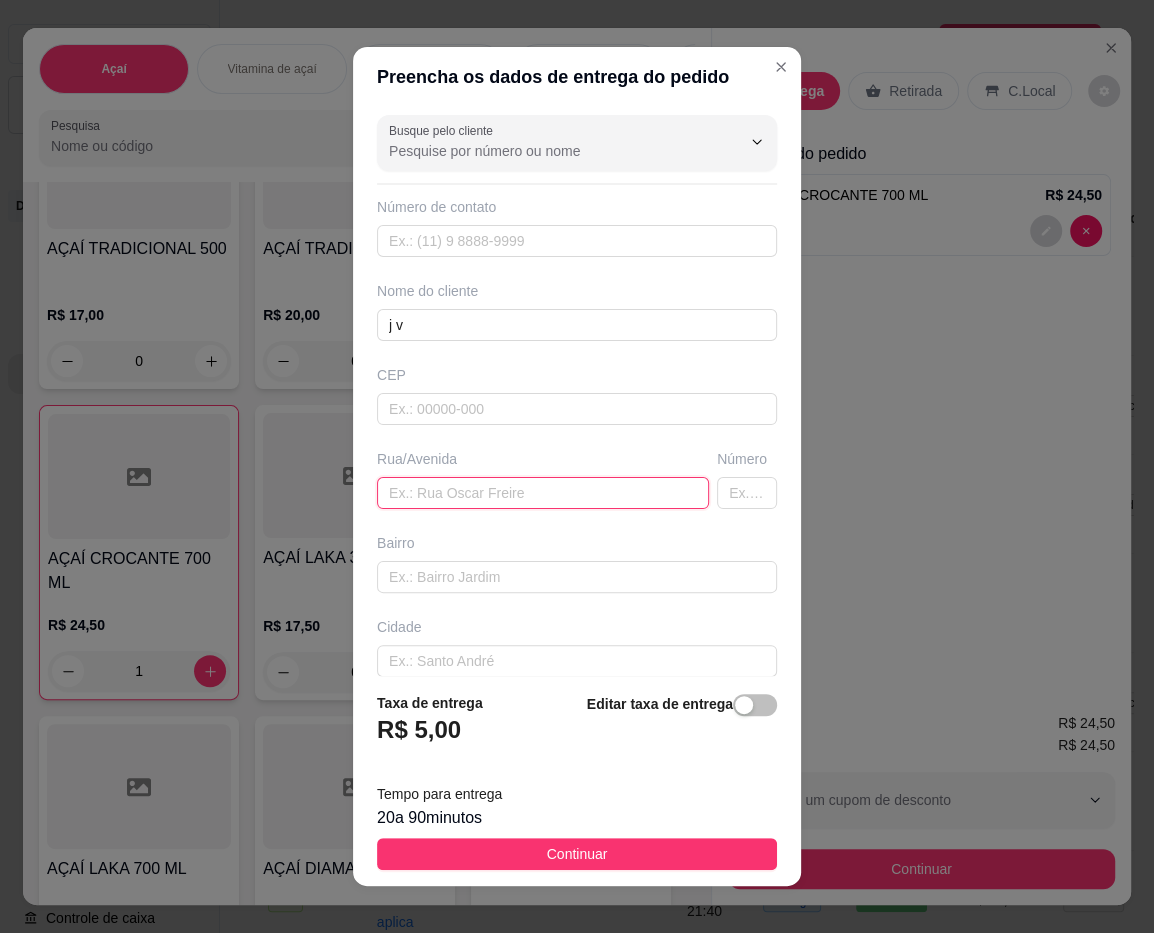click at bounding box center (543, 493) 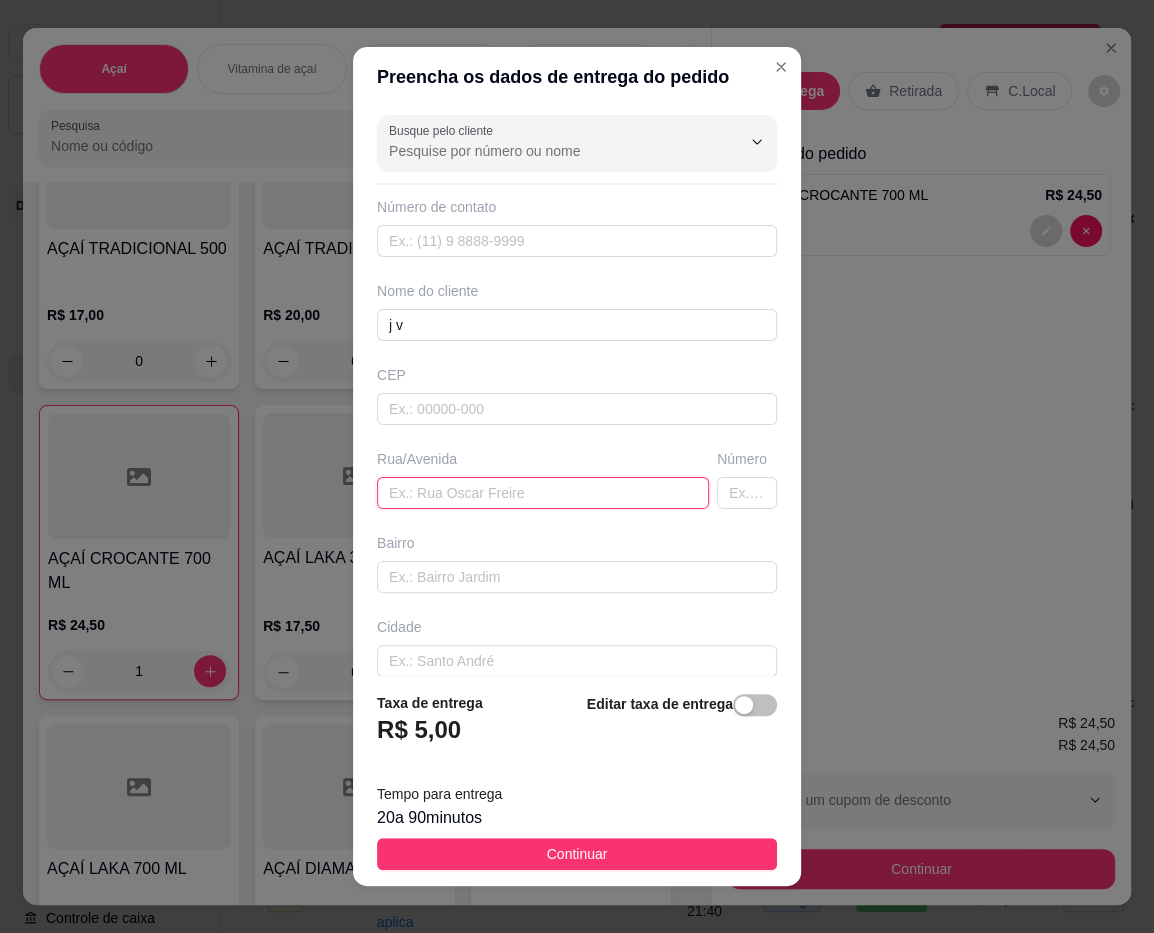 paste on "47, 79" 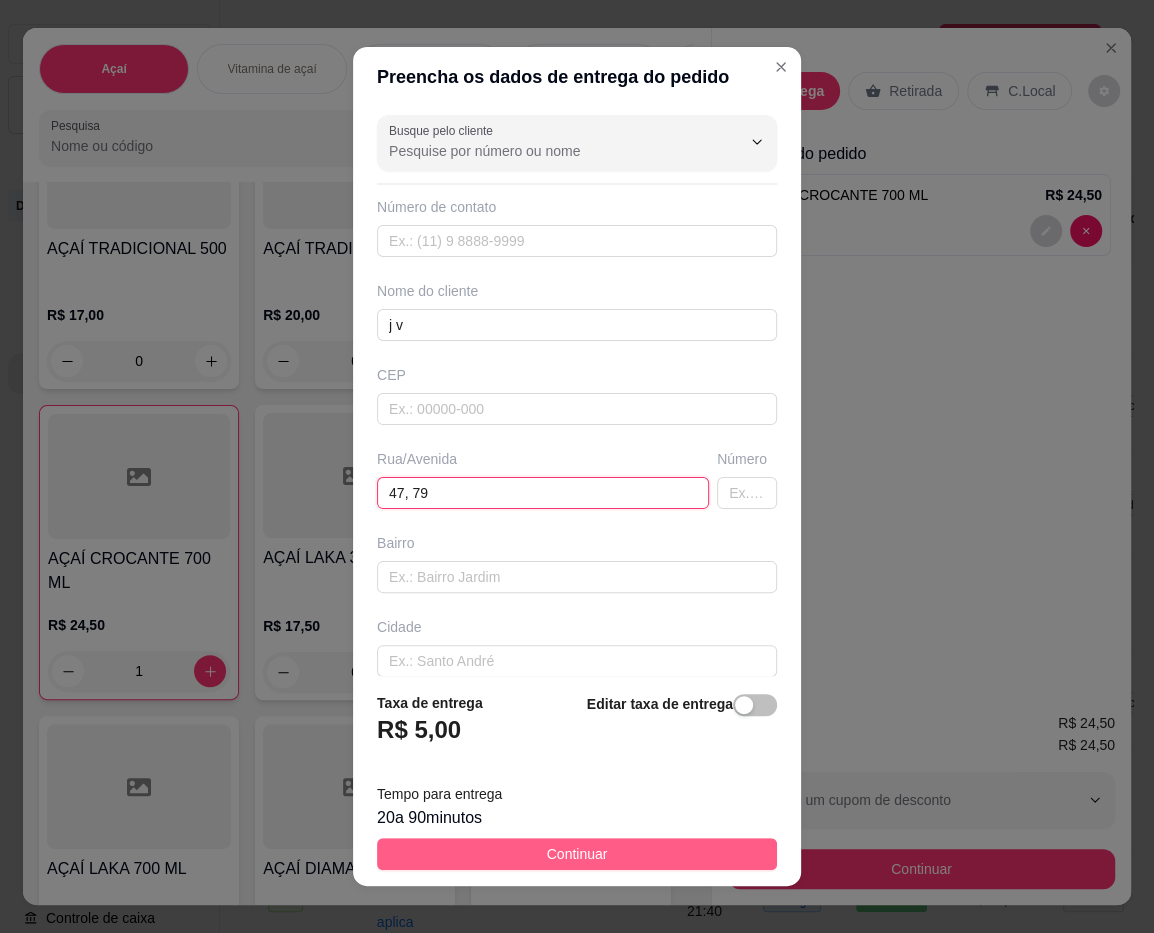 type on "47, 79" 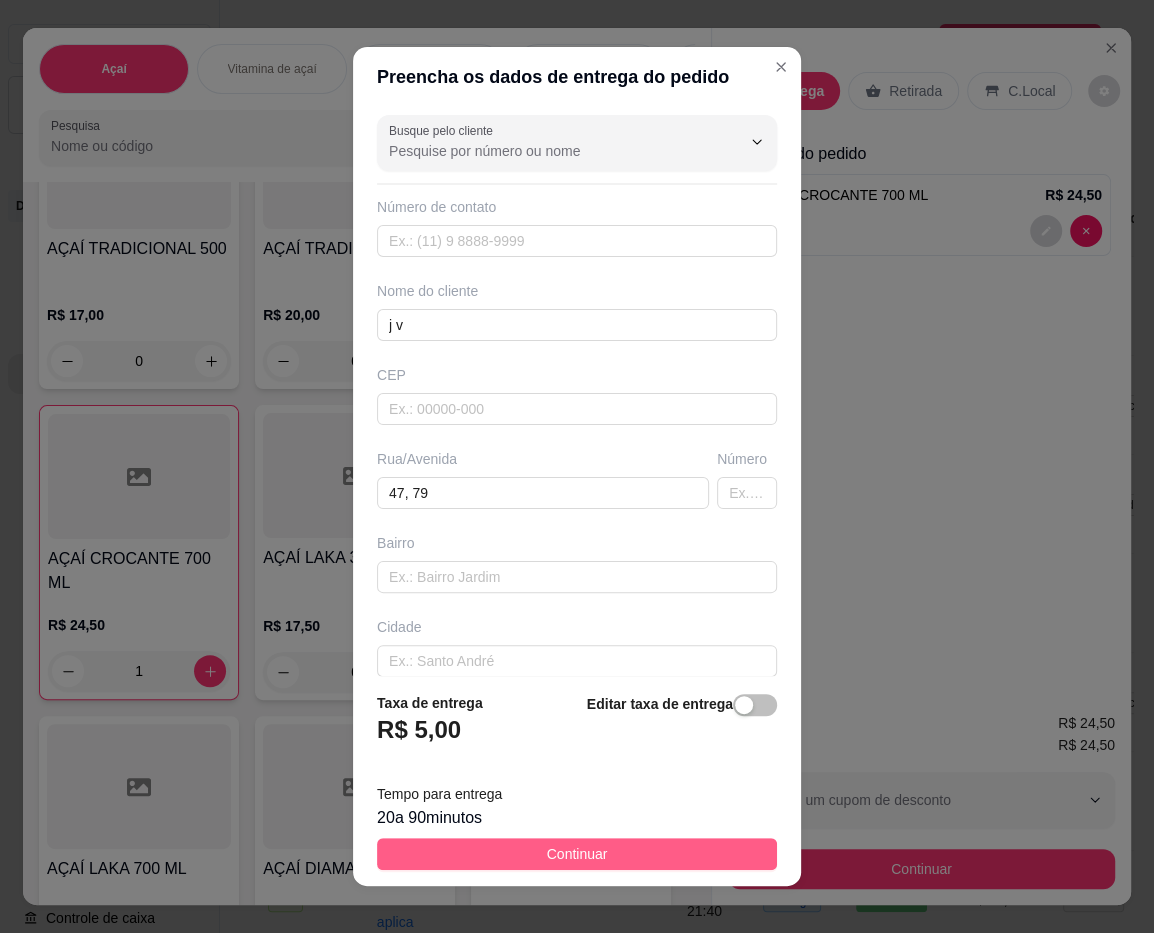click on "Continuar" at bounding box center (577, 854) 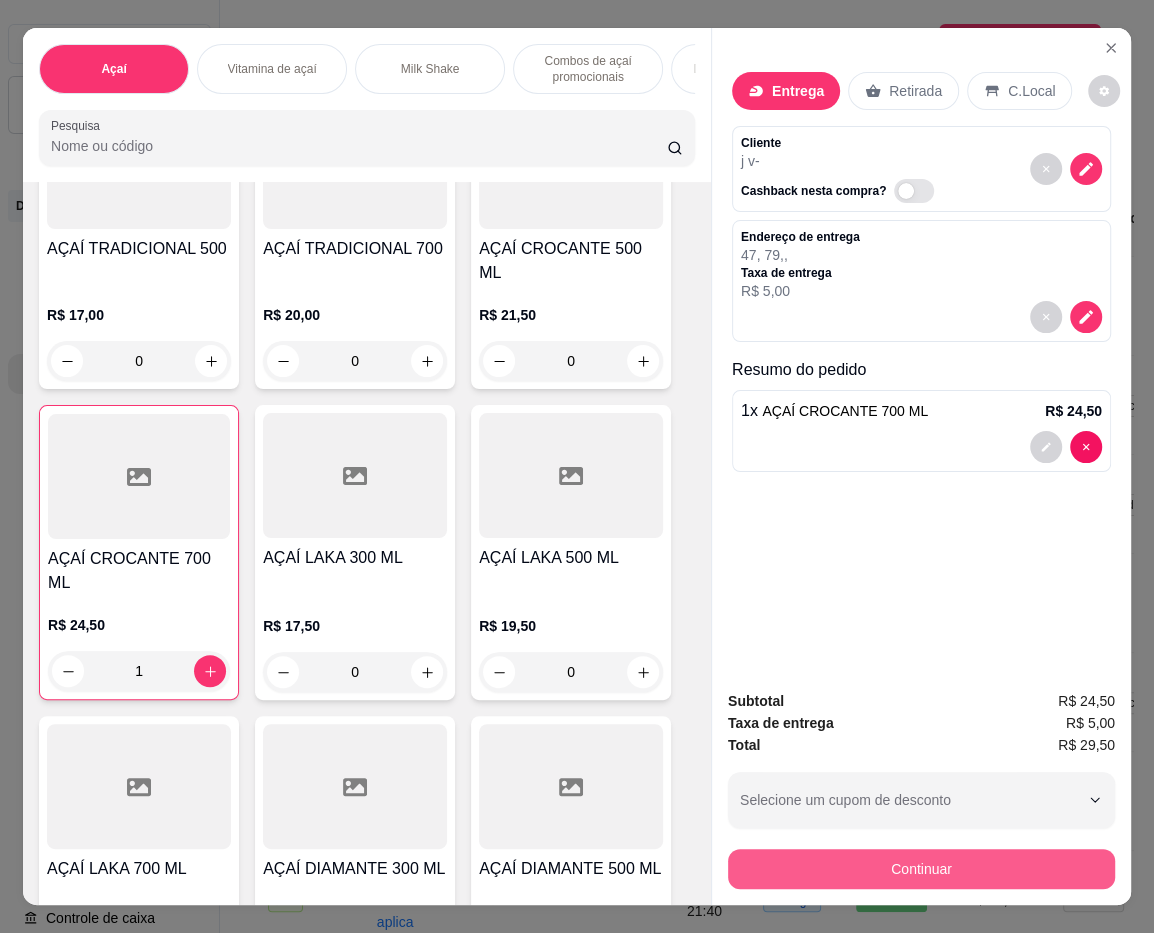 click on "Continuar" at bounding box center (921, 869) 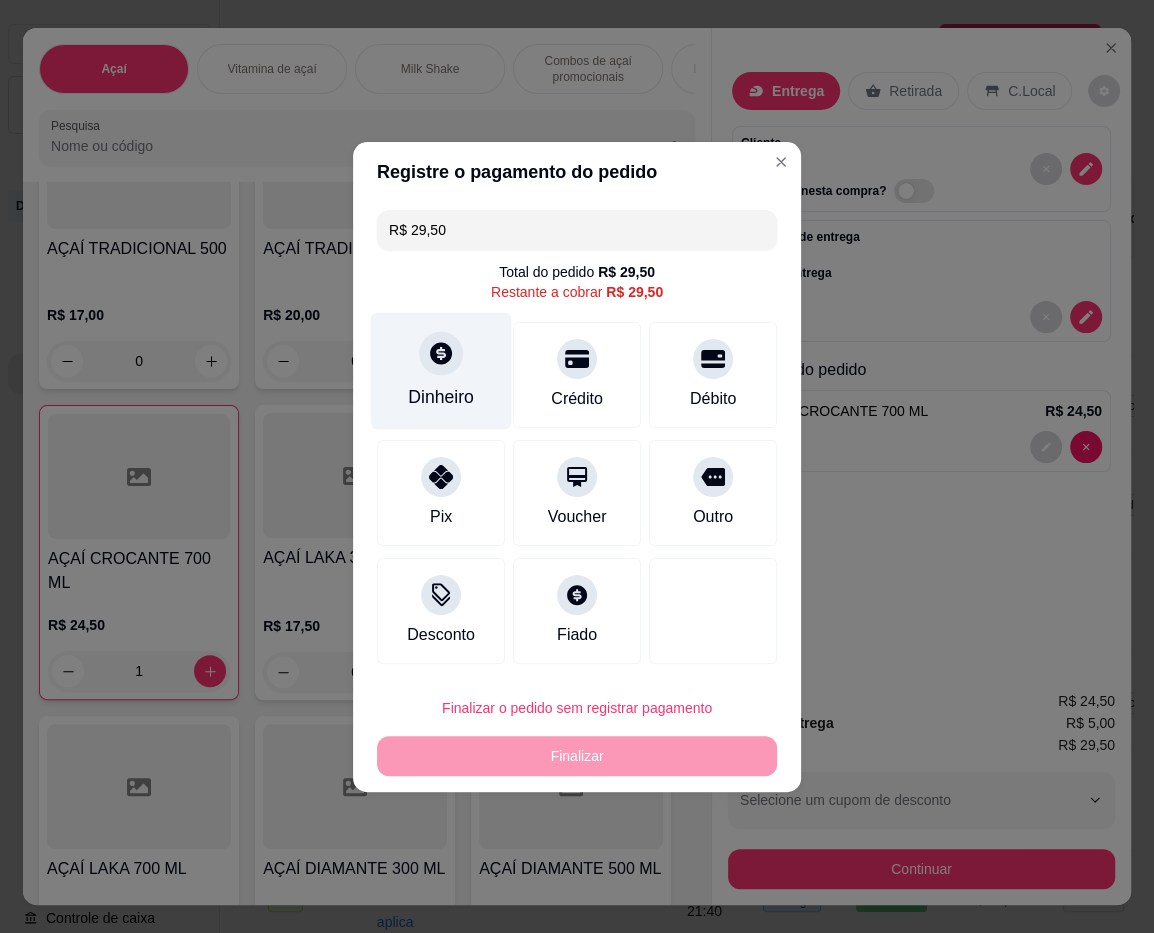 click on "Dinheiro" at bounding box center [441, 370] 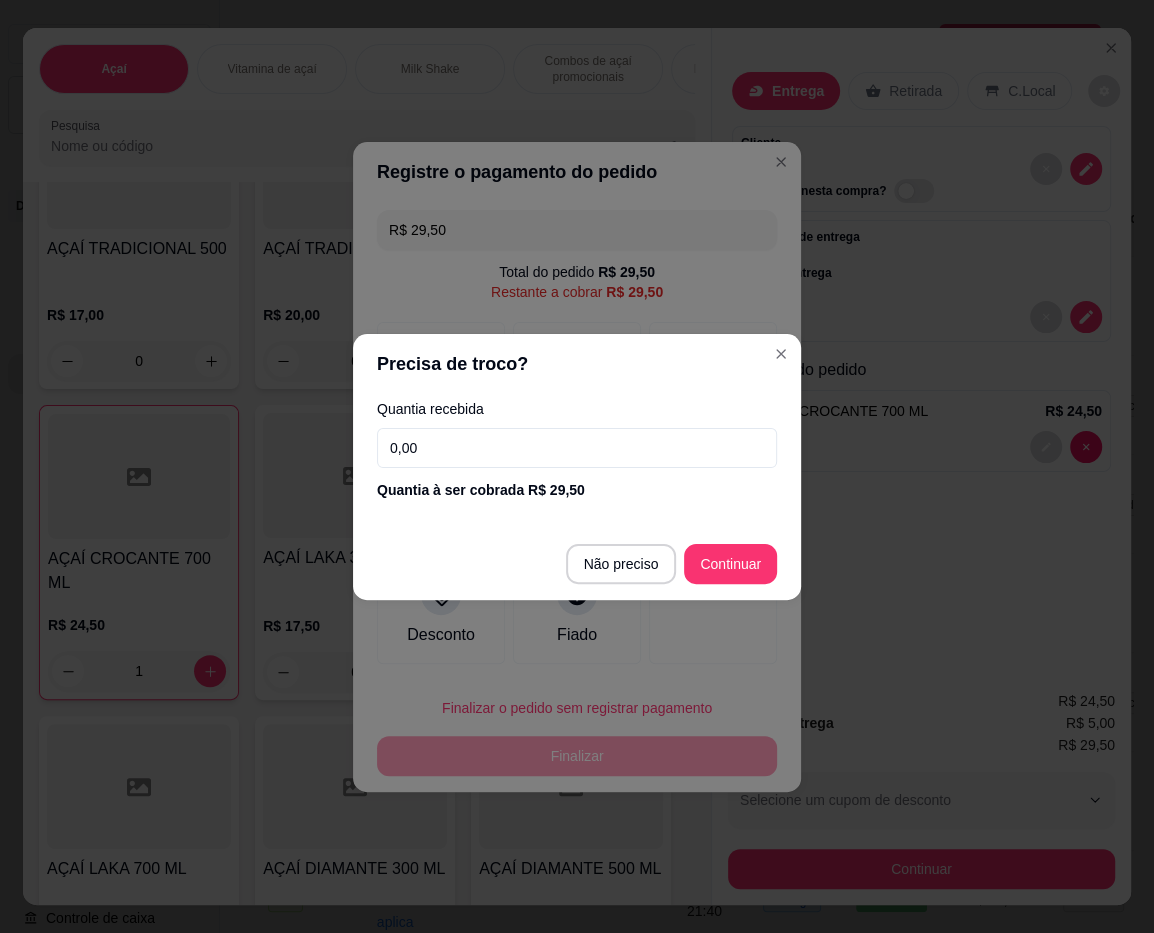 click on "0,00" at bounding box center (577, 448) 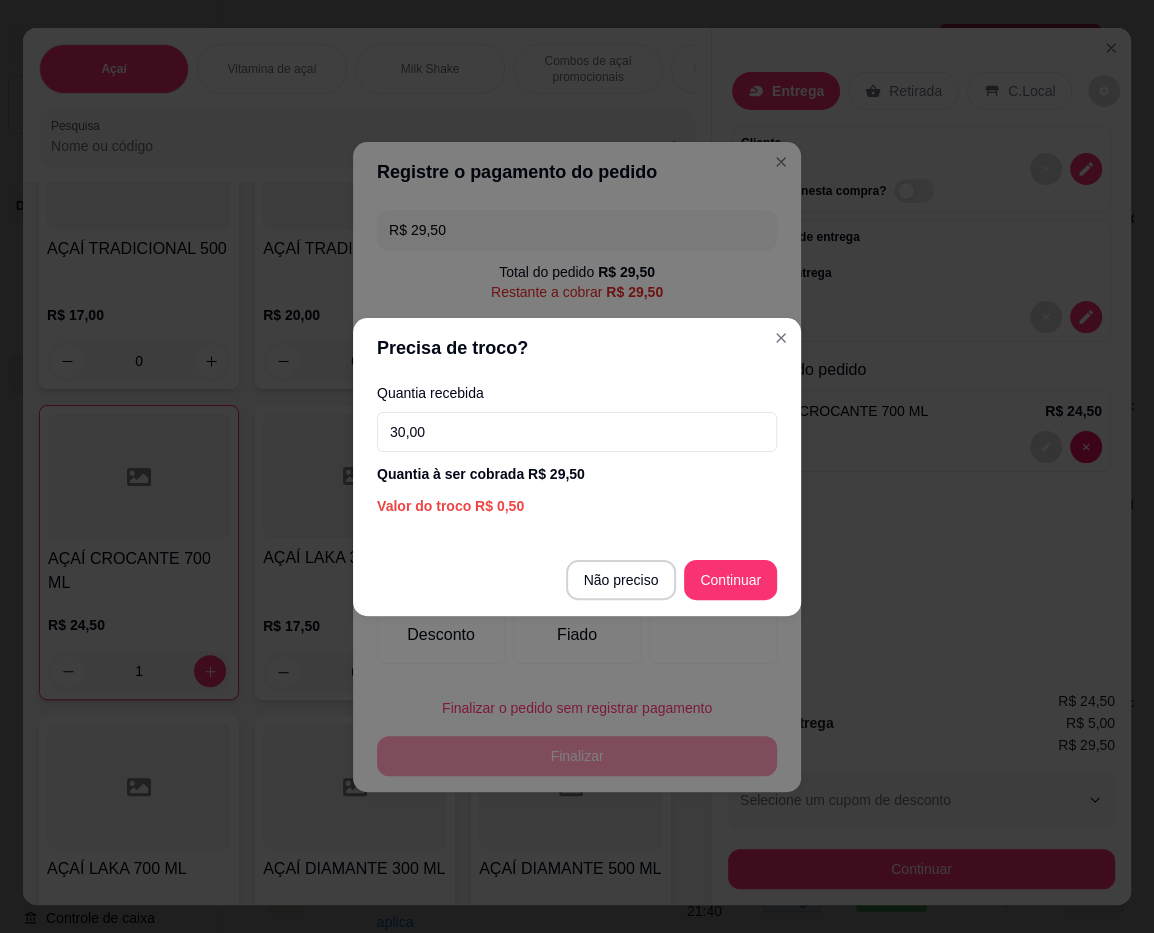 type on "30,00" 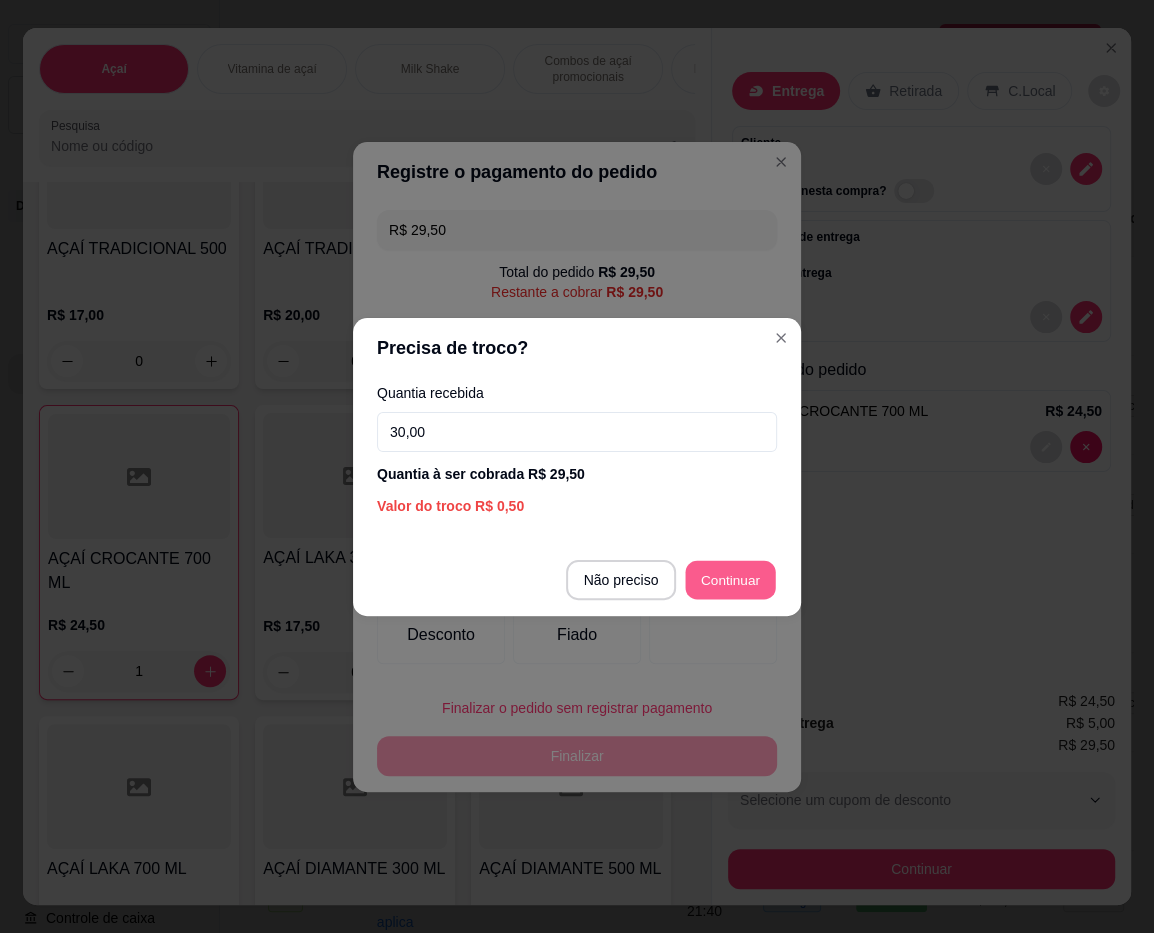 type on "R$ 0,00" 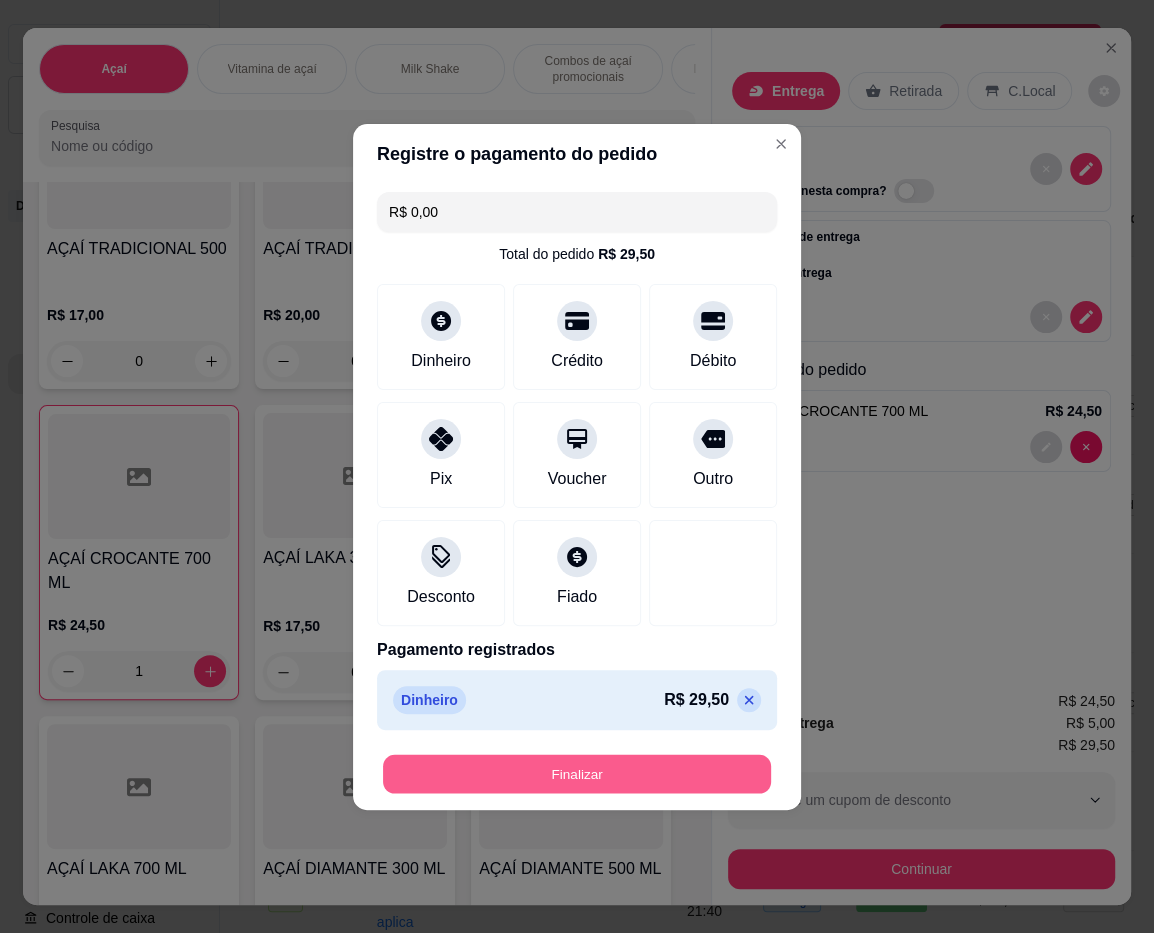 click on "Finalizar" at bounding box center [577, 773] 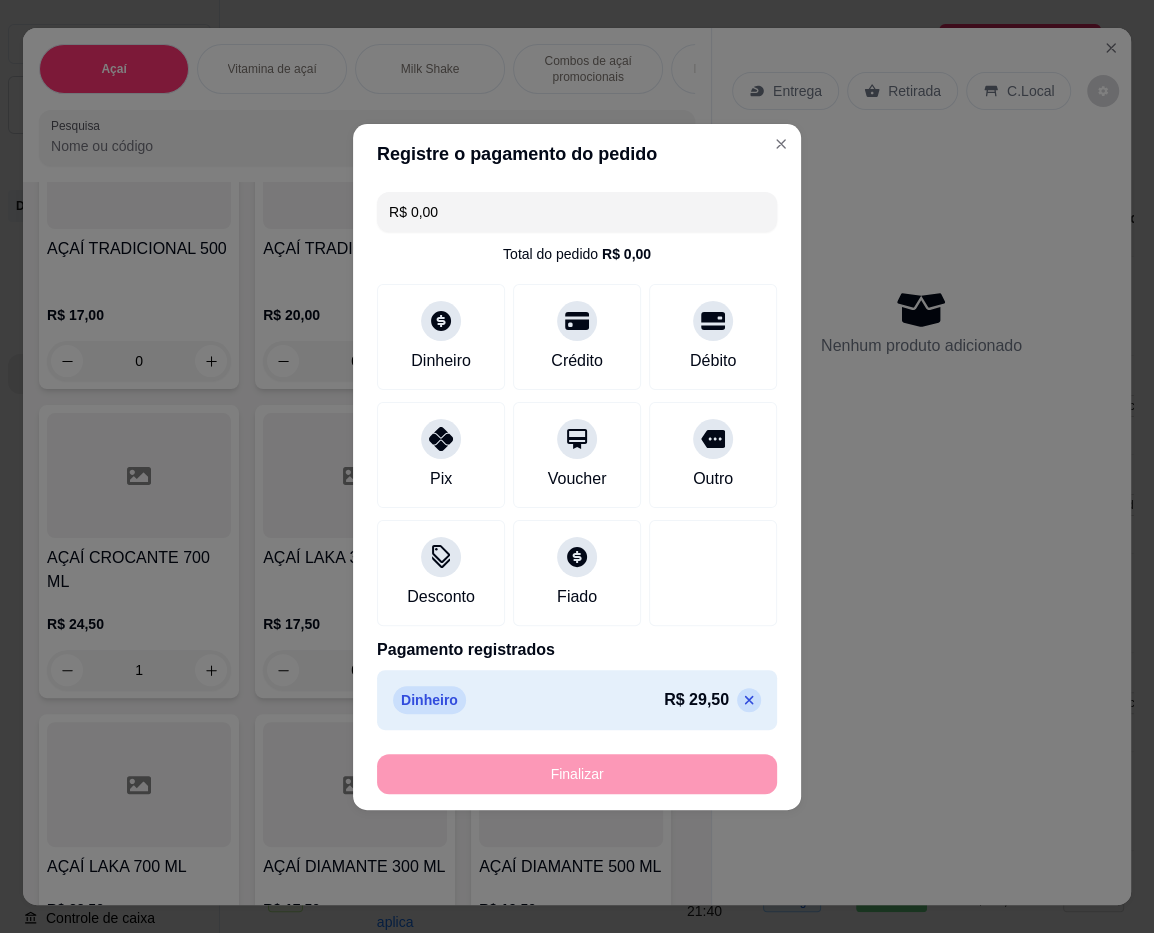 type on "0" 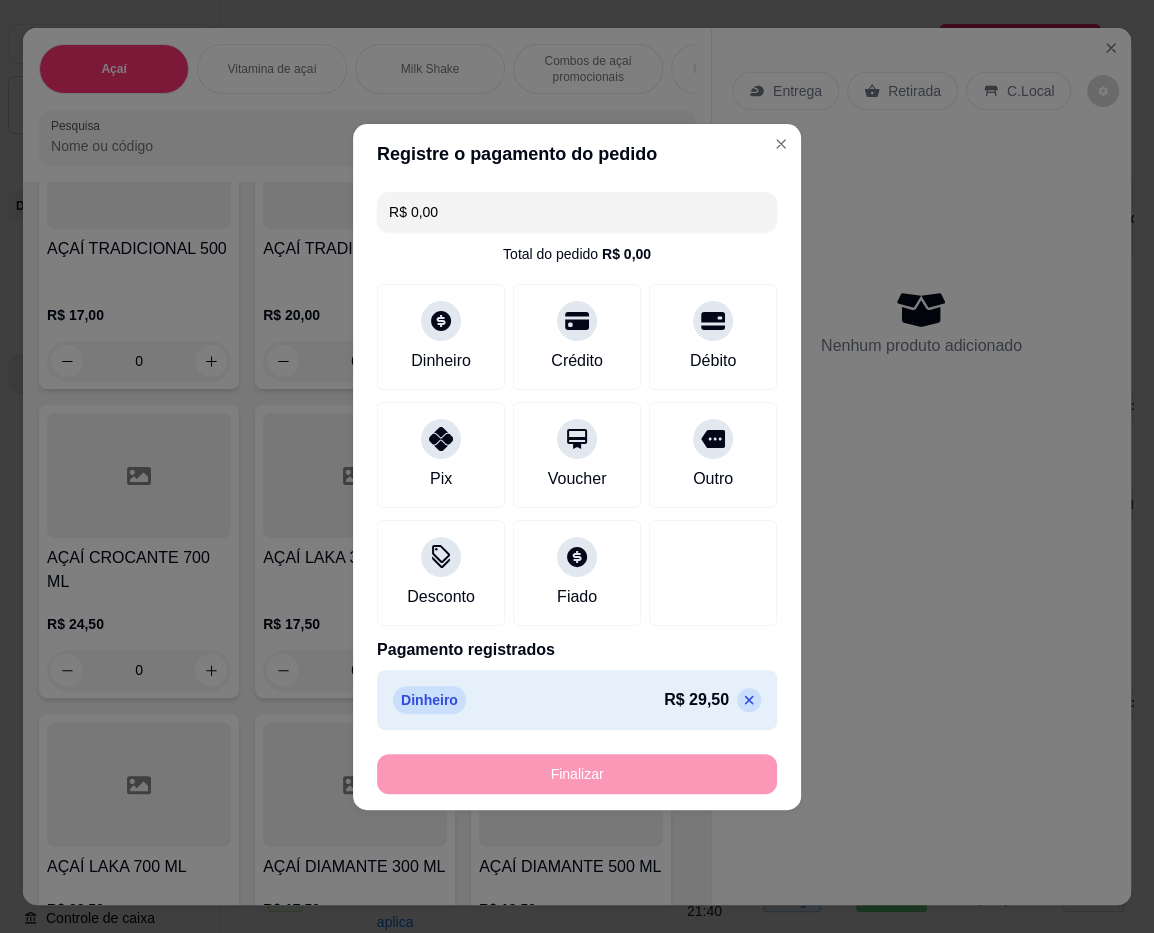 type on "-R$ 29,50" 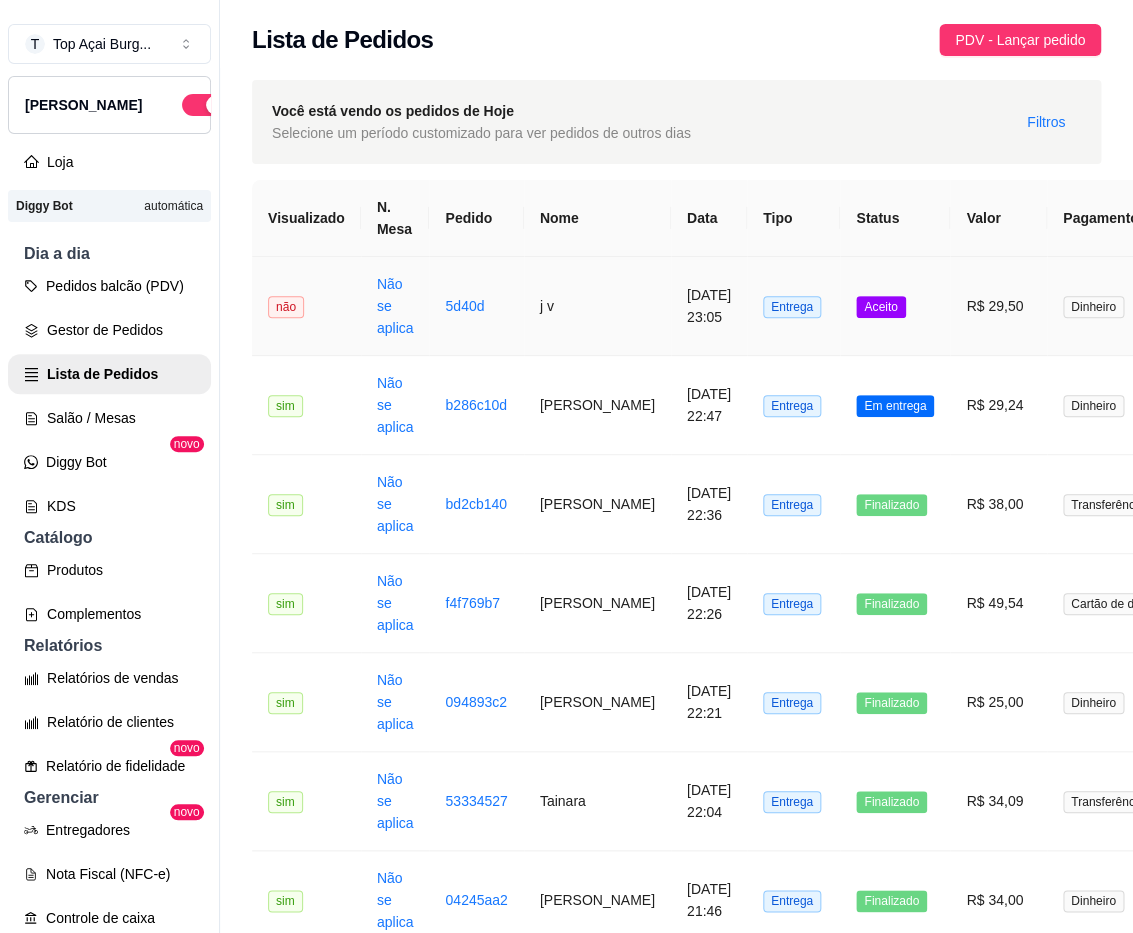 click on "Aceito" at bounding box center (895, 306) 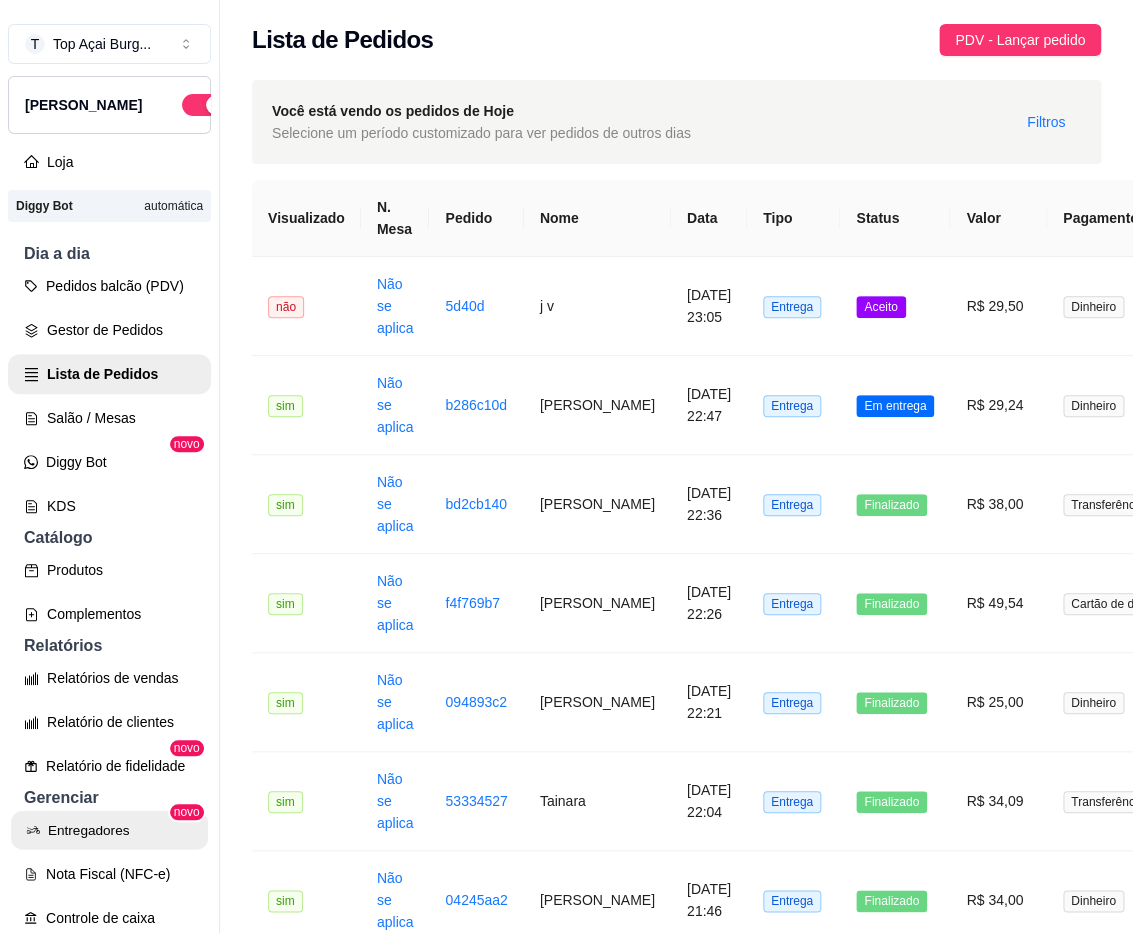 click on "Entregadores" at bounding box center [109, 830] 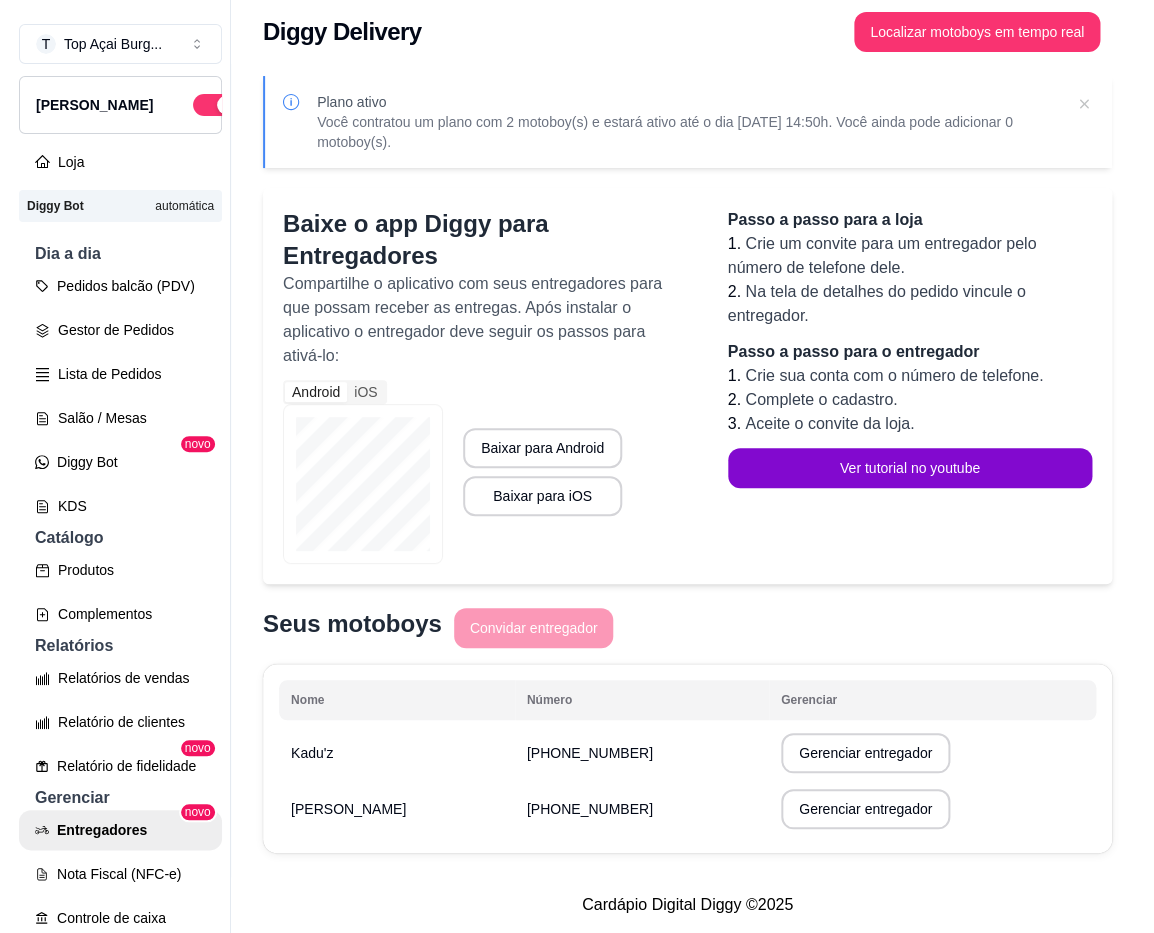 scroll, scrollTop: 35, scrollLeft: 0, axis: vertical 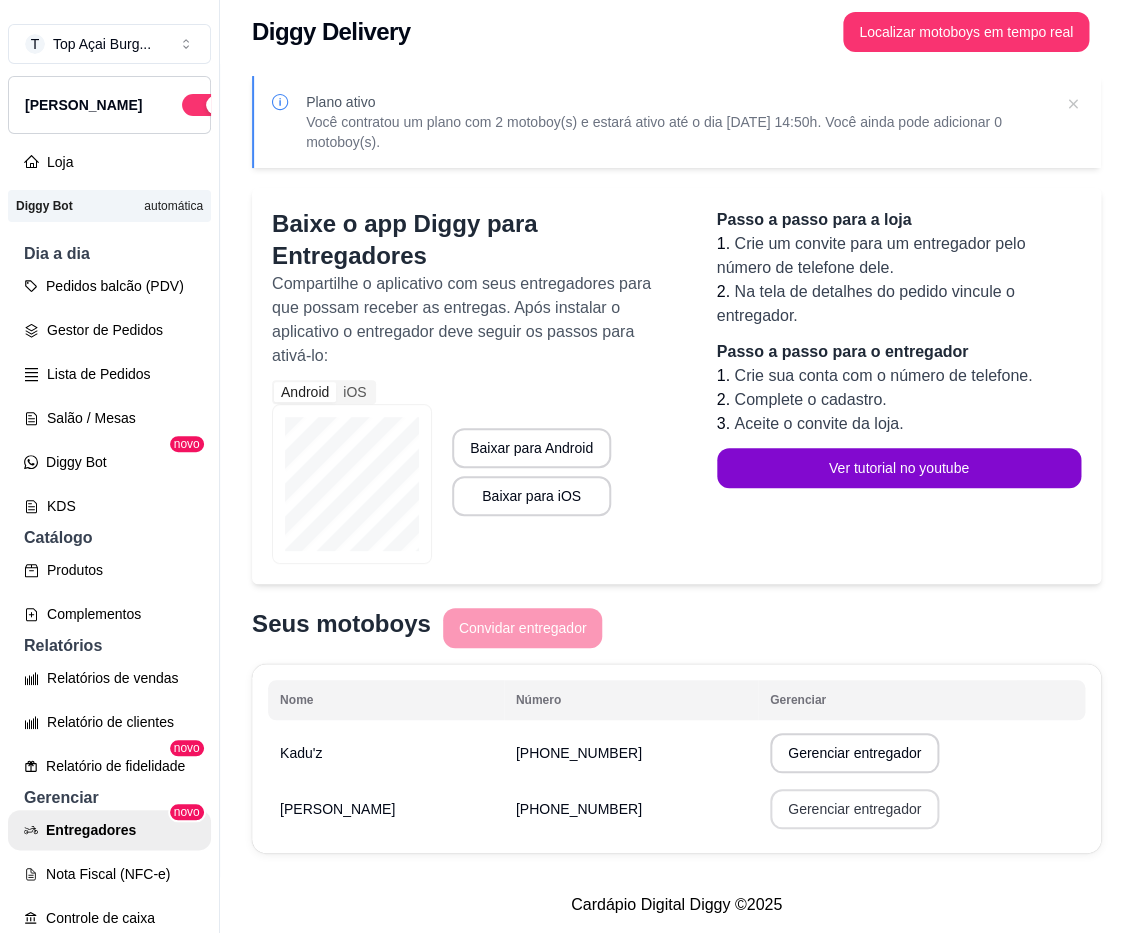 click on "Gerenciar entregador" at bounding box center (854, 809) 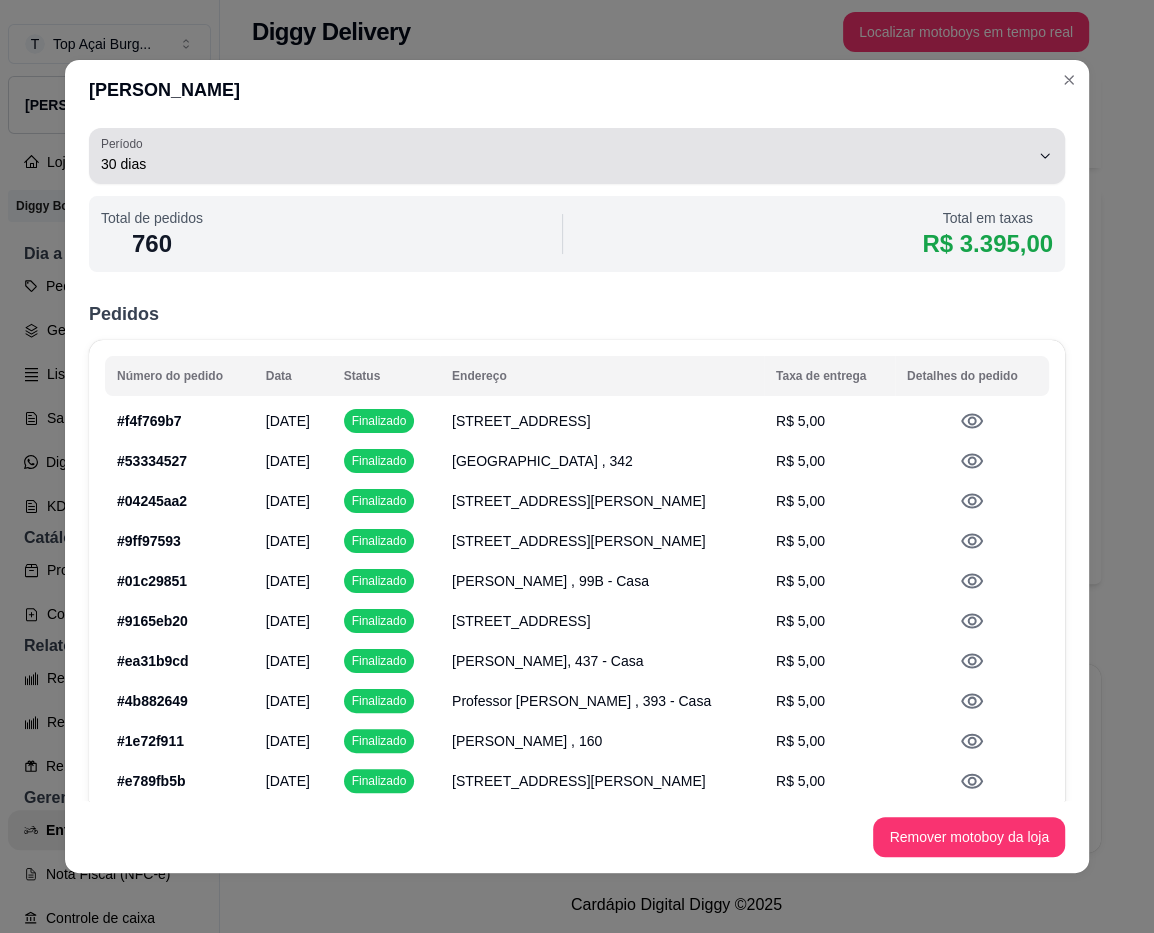 click on "30 dias" at bounding box center (565, 156) 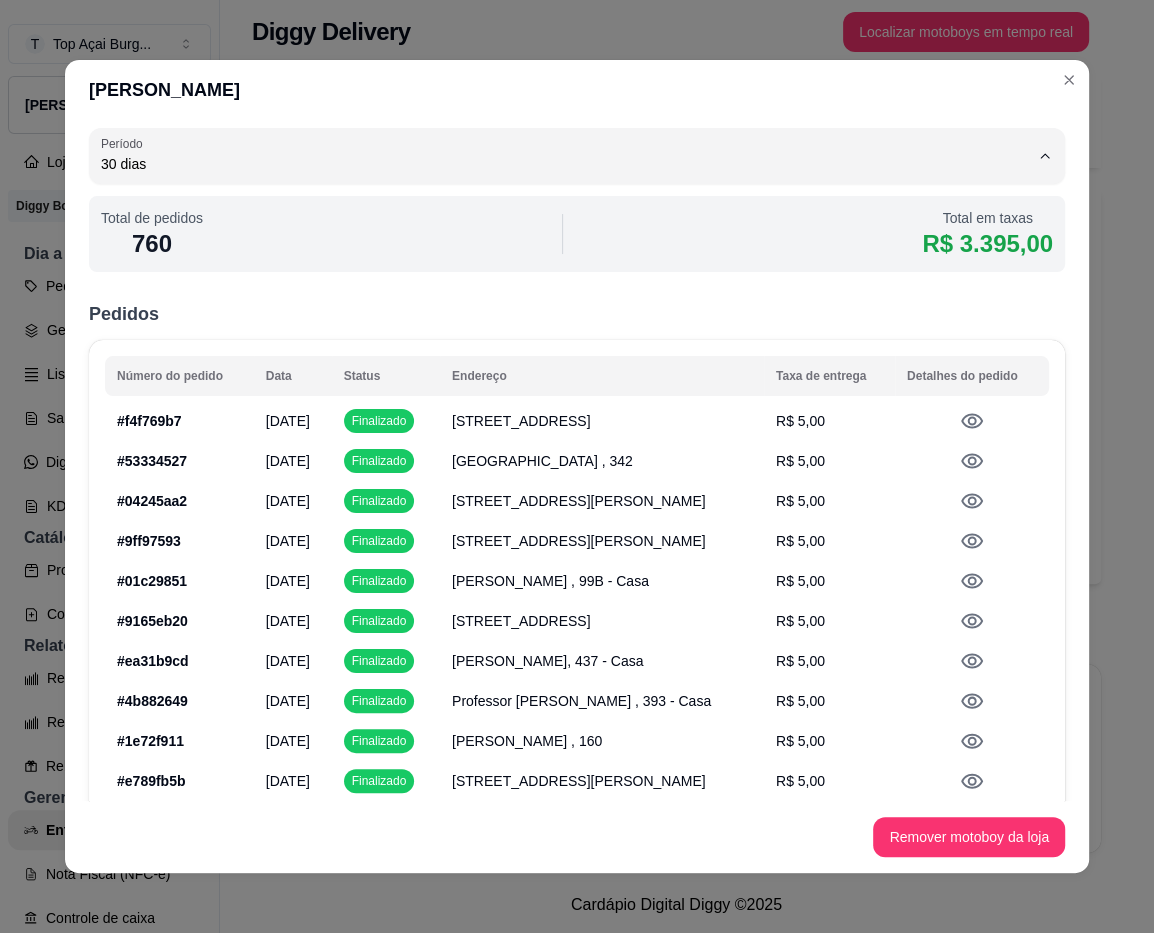click on "Customizado" at bounding box center (546, 342) 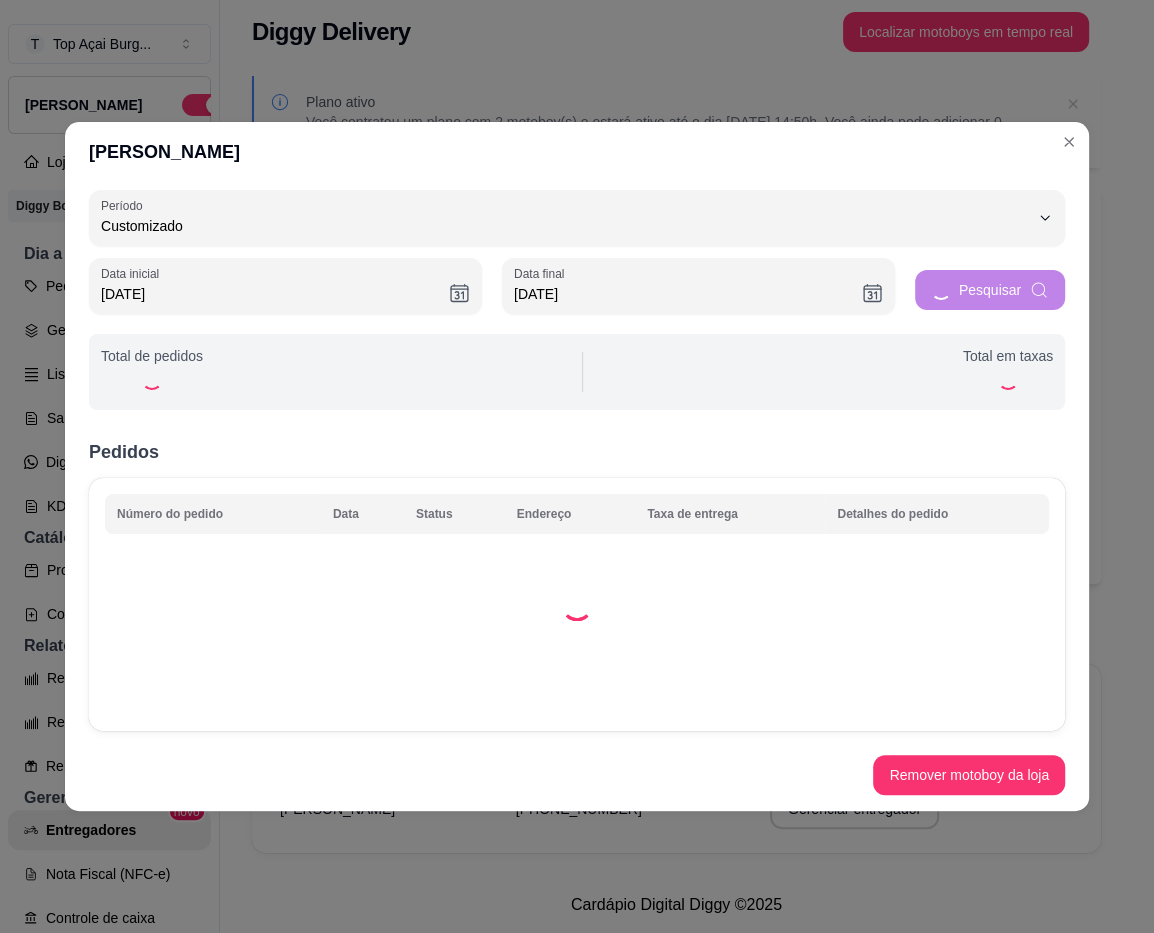 type on "0" 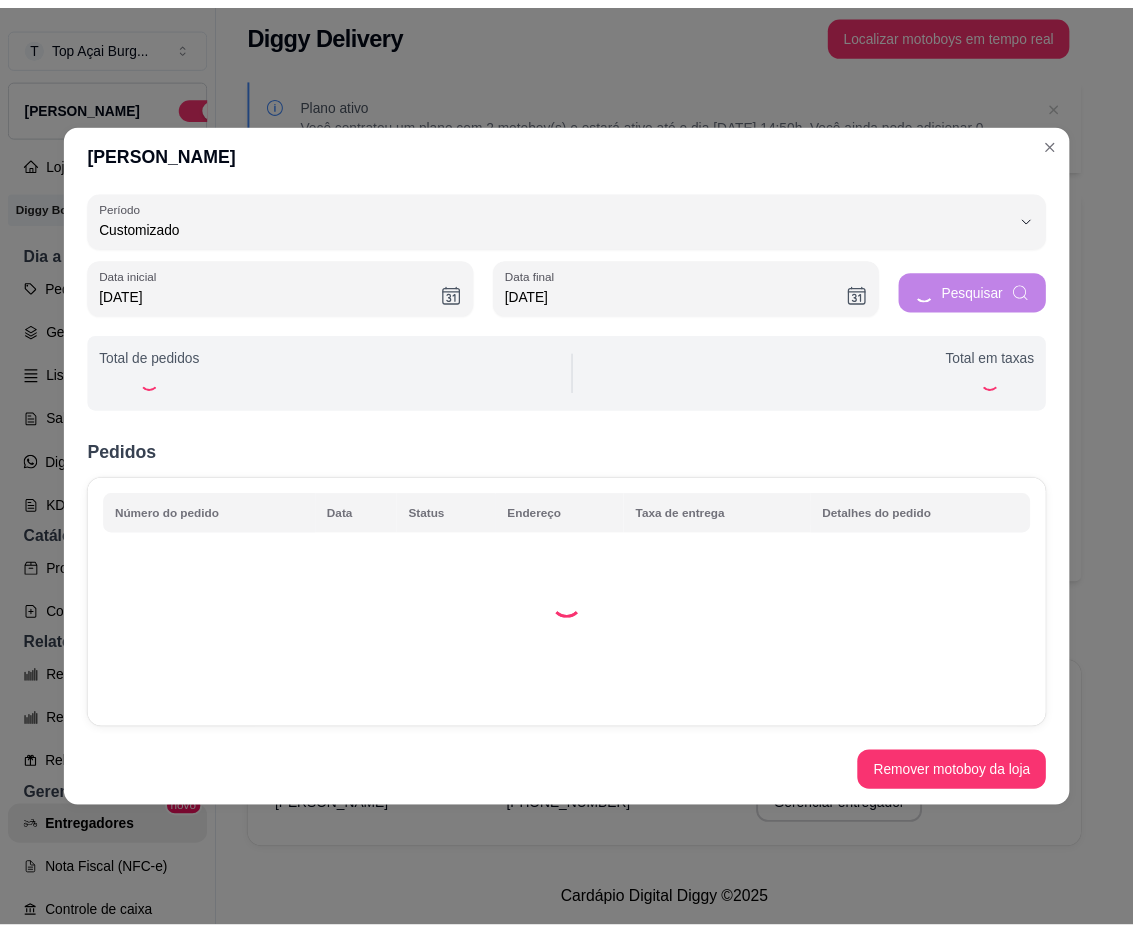 scroll, scrollTop: 15, scrollLeft: 0, axis: vertical 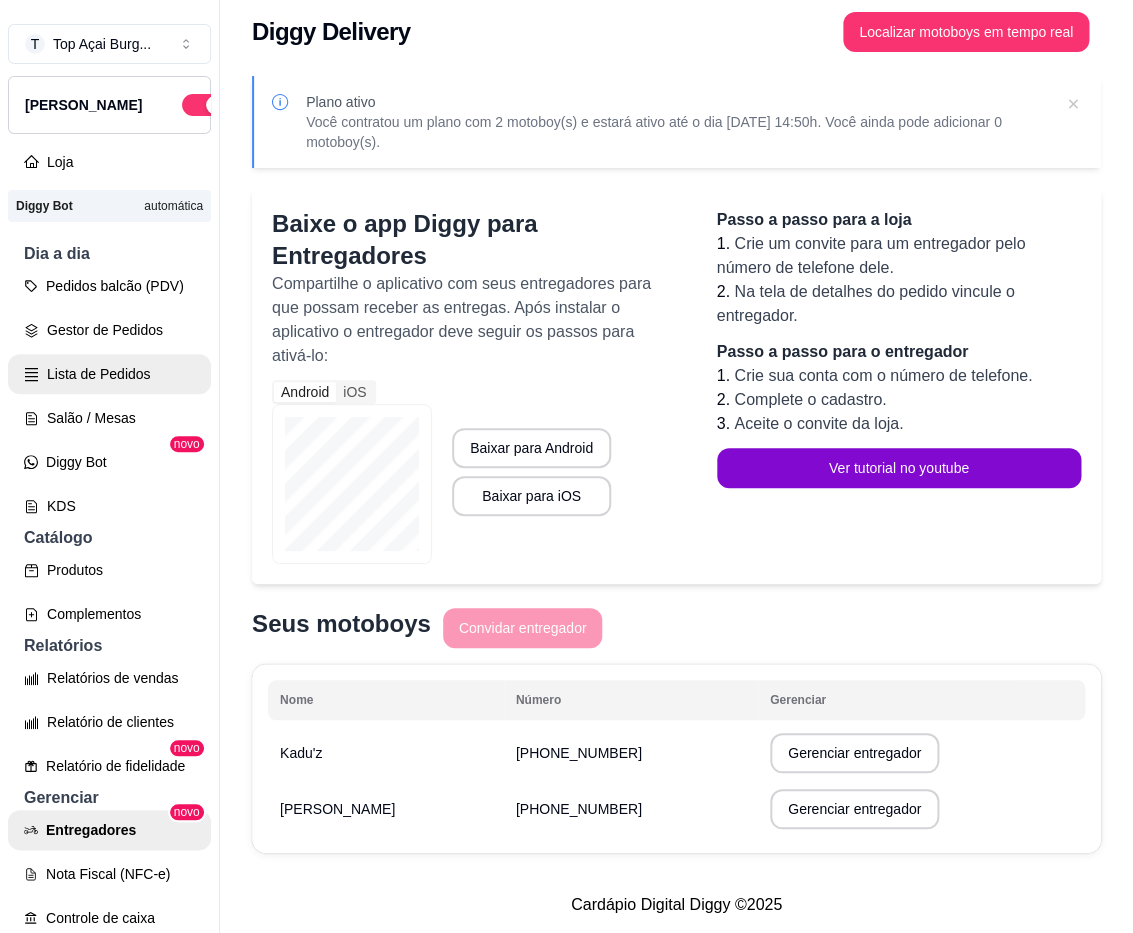 click on "Lista de Pedidos" at bounding box center [109, 374] 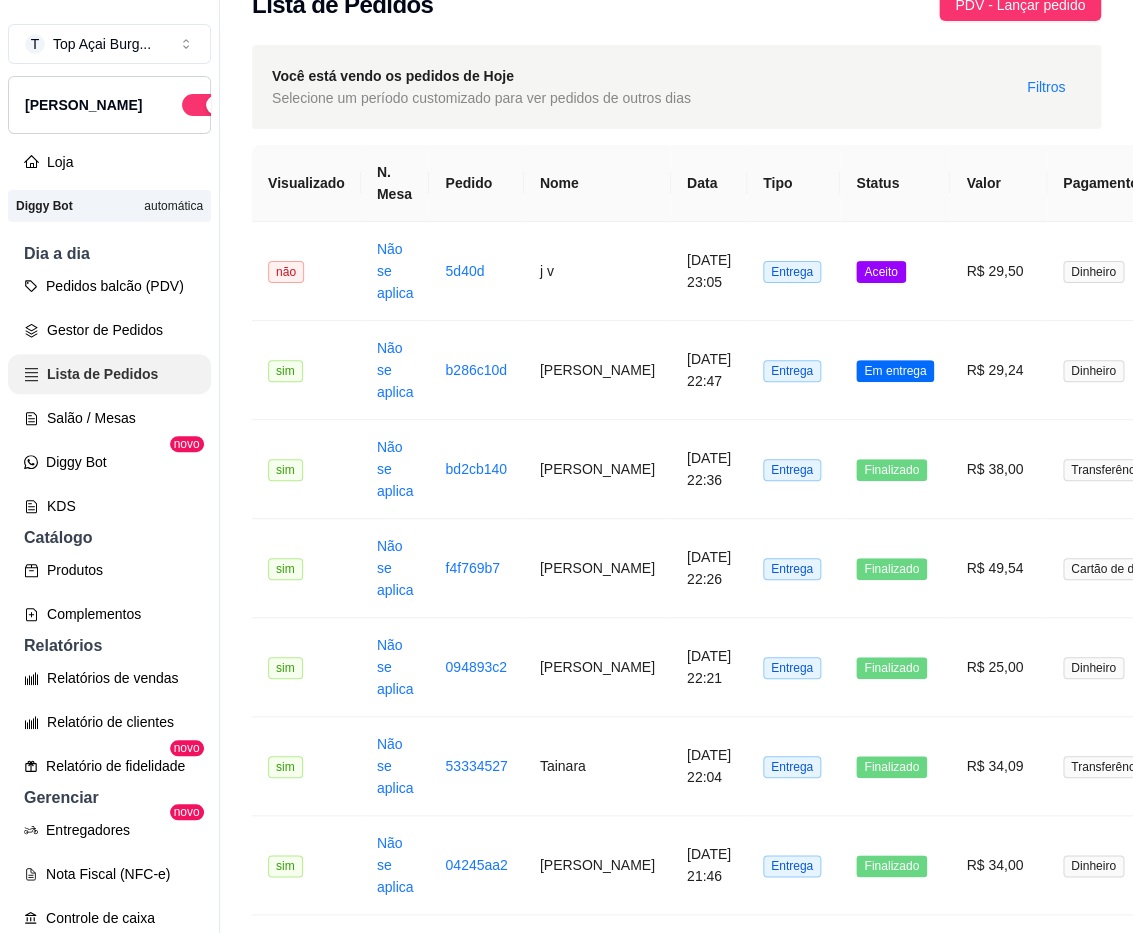 scroll, scrollTop: 0, scrollLeft: 0, axis: both 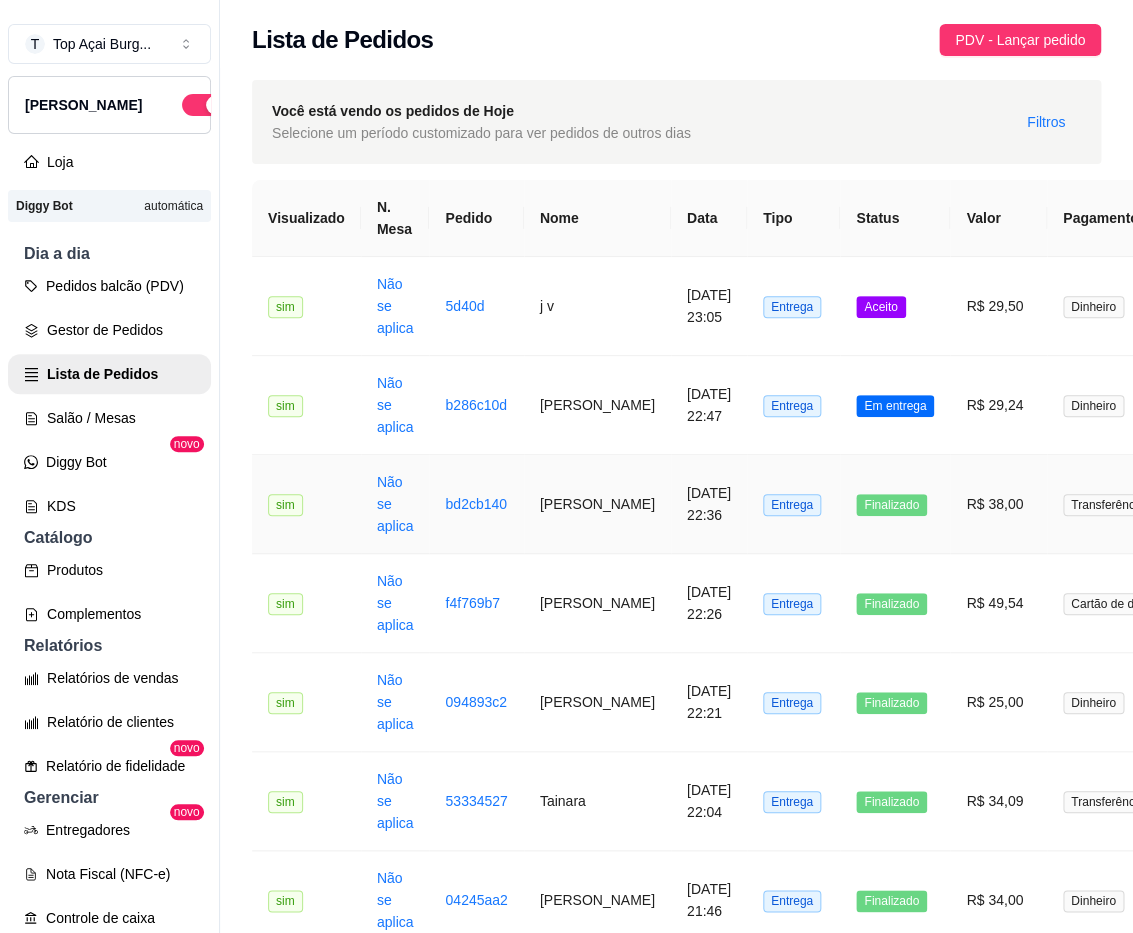 click on "Entrega" at bounding box center [793, 504] 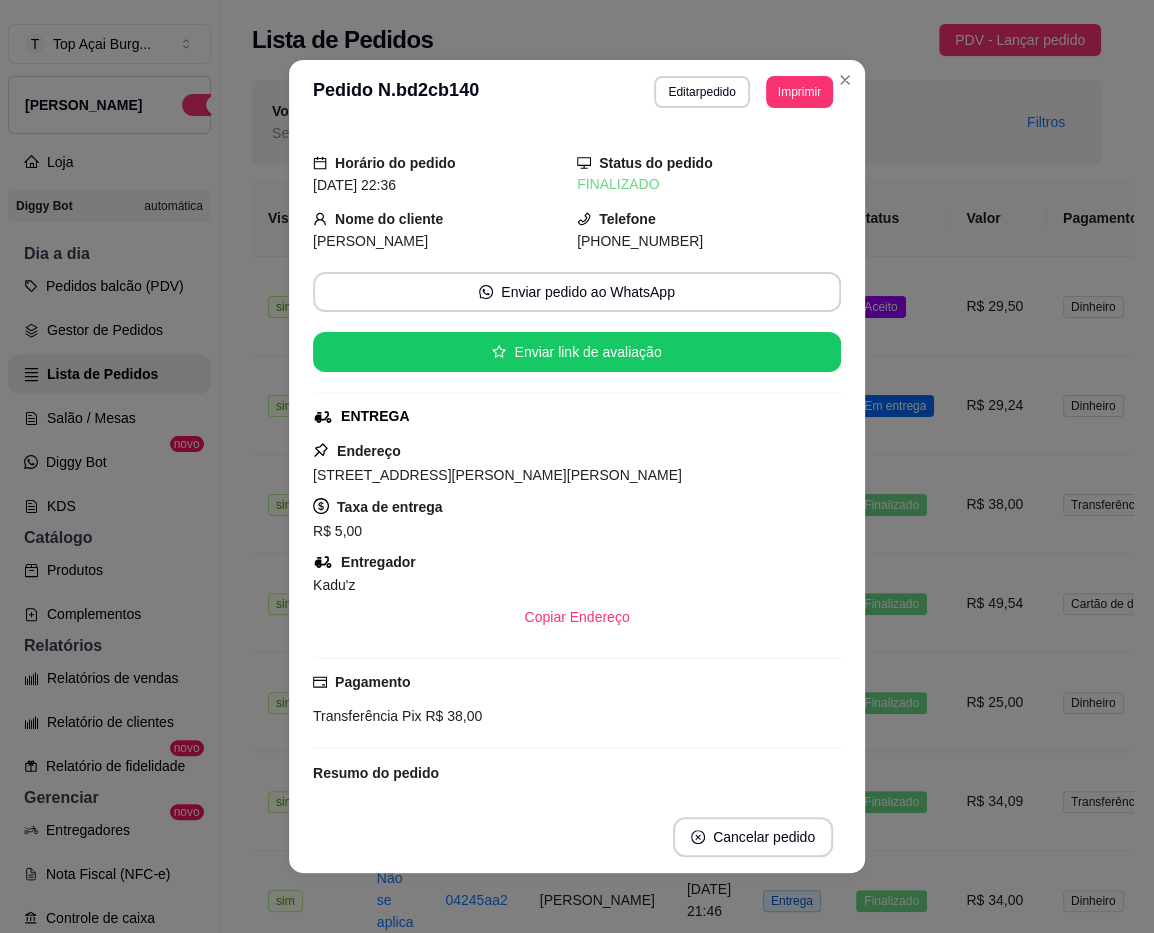 click on "Horário do pedido [DATE] 22:36 Status do pedido FINALIZADO Nome do cliente [PERSON_NAME] Telefone [PHONE_NUMBER] Enviar pedido ao WhatsApp Enviar link de avaliação ENTREGA Endereço  [STREET_ADDRESS][PERSON_NAME] da arcelor Taxa de entrega  R$ 5,00 Entregador Kadu'z Copiar Endereço Pagamento Transferência Pix   R$ 38,00 Resumo do pedido 1 x     Açai de 700 R$ 33,00   2 x   Granola de Banana  ( R$ 1,50 )   2 x   Morango   ( R$ 3,00 )   1 x   Nutella  ( R$ 4,00 )   1 x   Confete  ( R$ 2,00 )   1 x   Mousse de Maracujá   ( R$ 3,00 ) Observações: Todos separados  Subtotal R$ 33,00 Cashback para o cliente R$ 0,33 Total R$ 38,00" at bounding box center (577, 462) 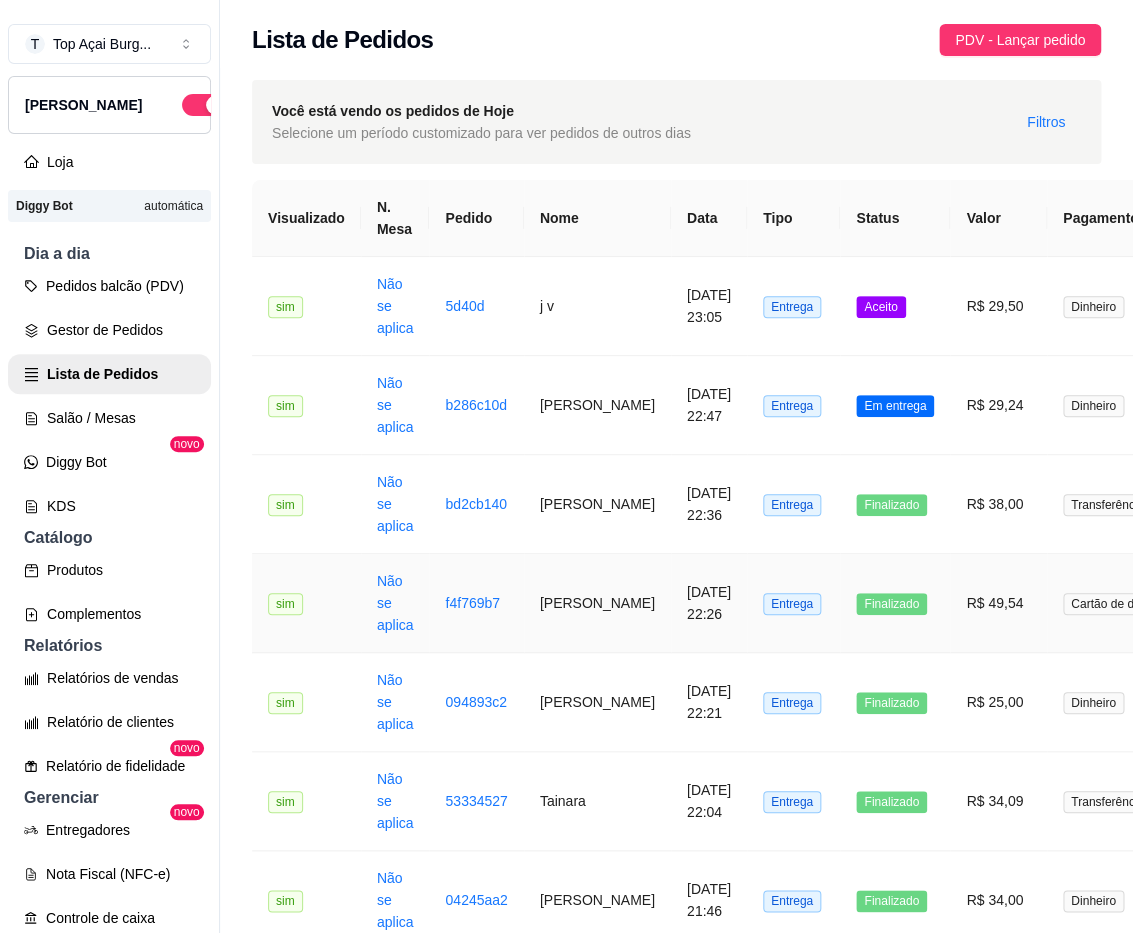 click on "Finalizado" at bounding box center (891, 604) 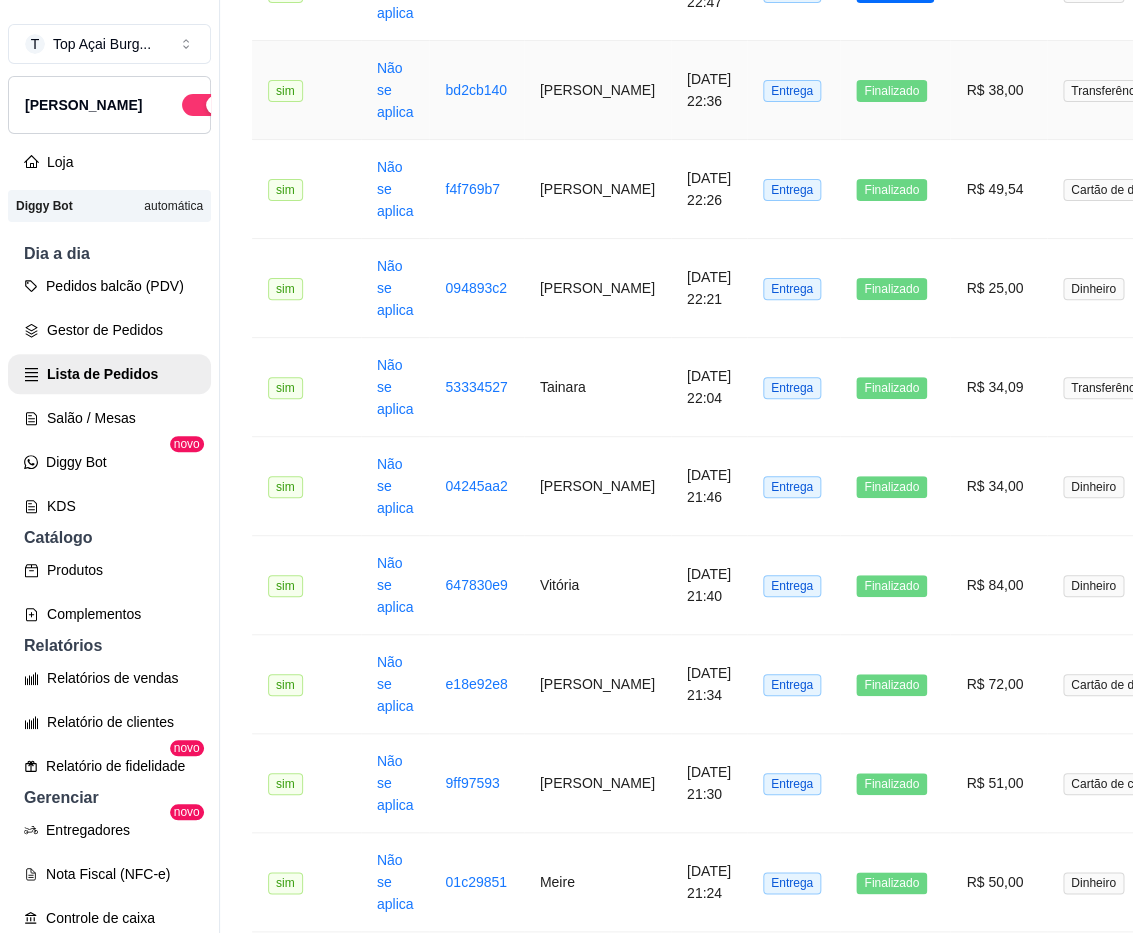 scroll, scrollTop: 638, scrollLeft: 0, axis: vertical 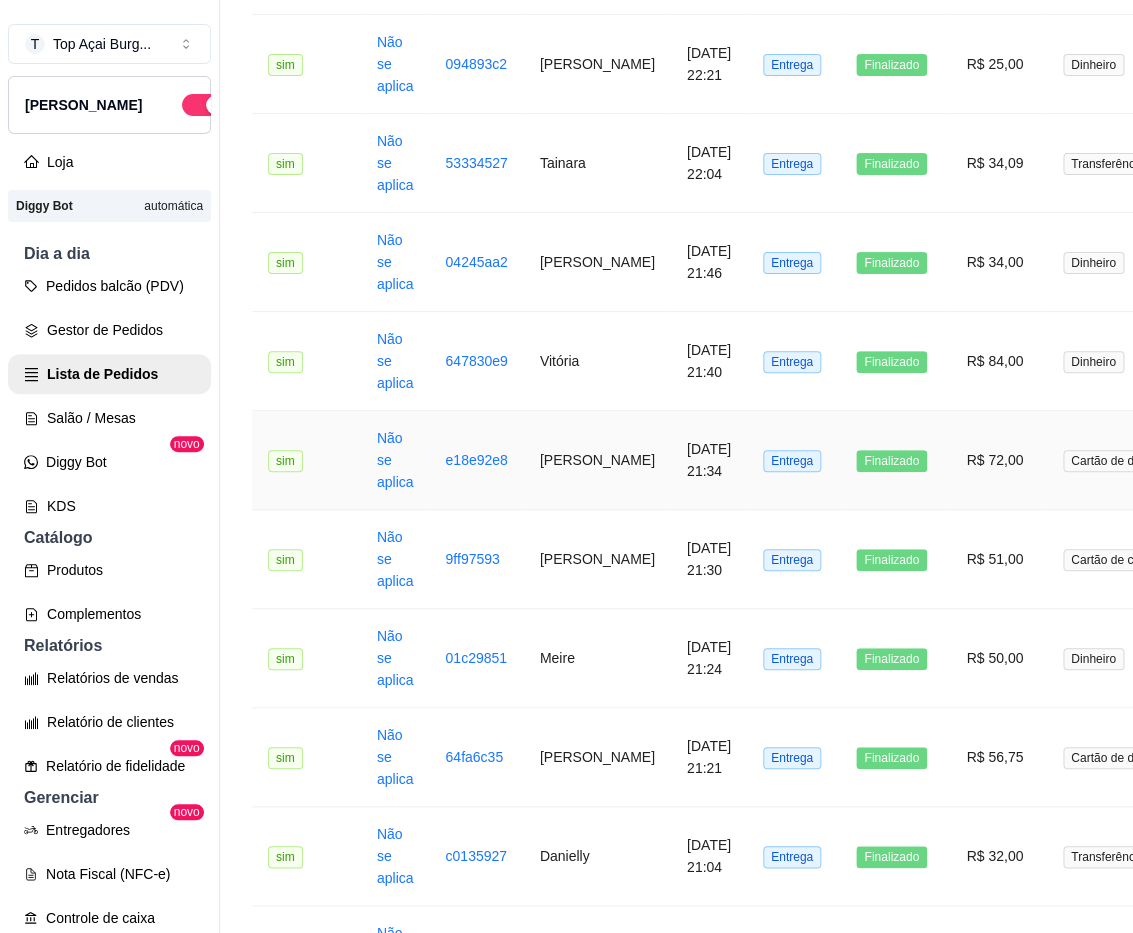 click on "Entrega" at bounding box center [793, 460] 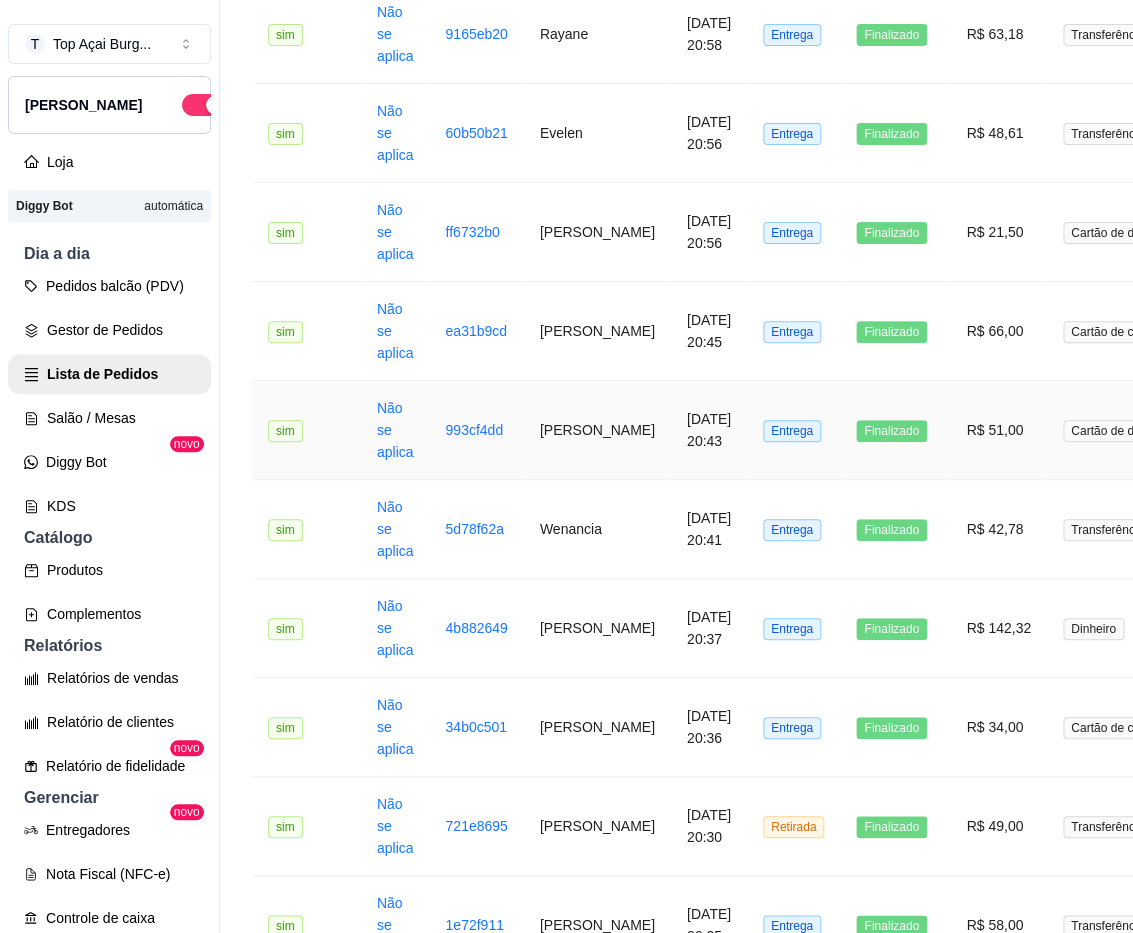 scroll, scrollTop: 2511, scrollLeft: 0, axis: vertical 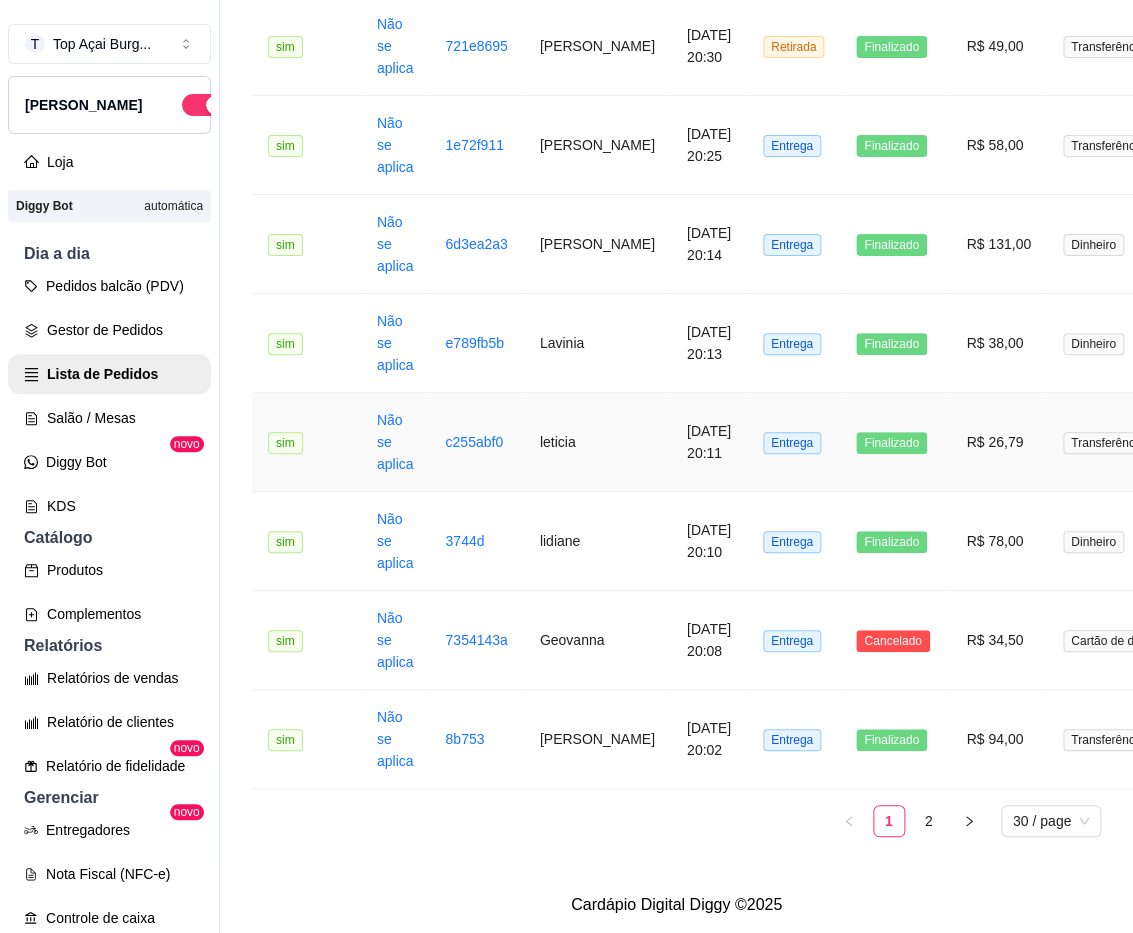 click on "[DATE] 20:11" at bounding box center (709, 442) 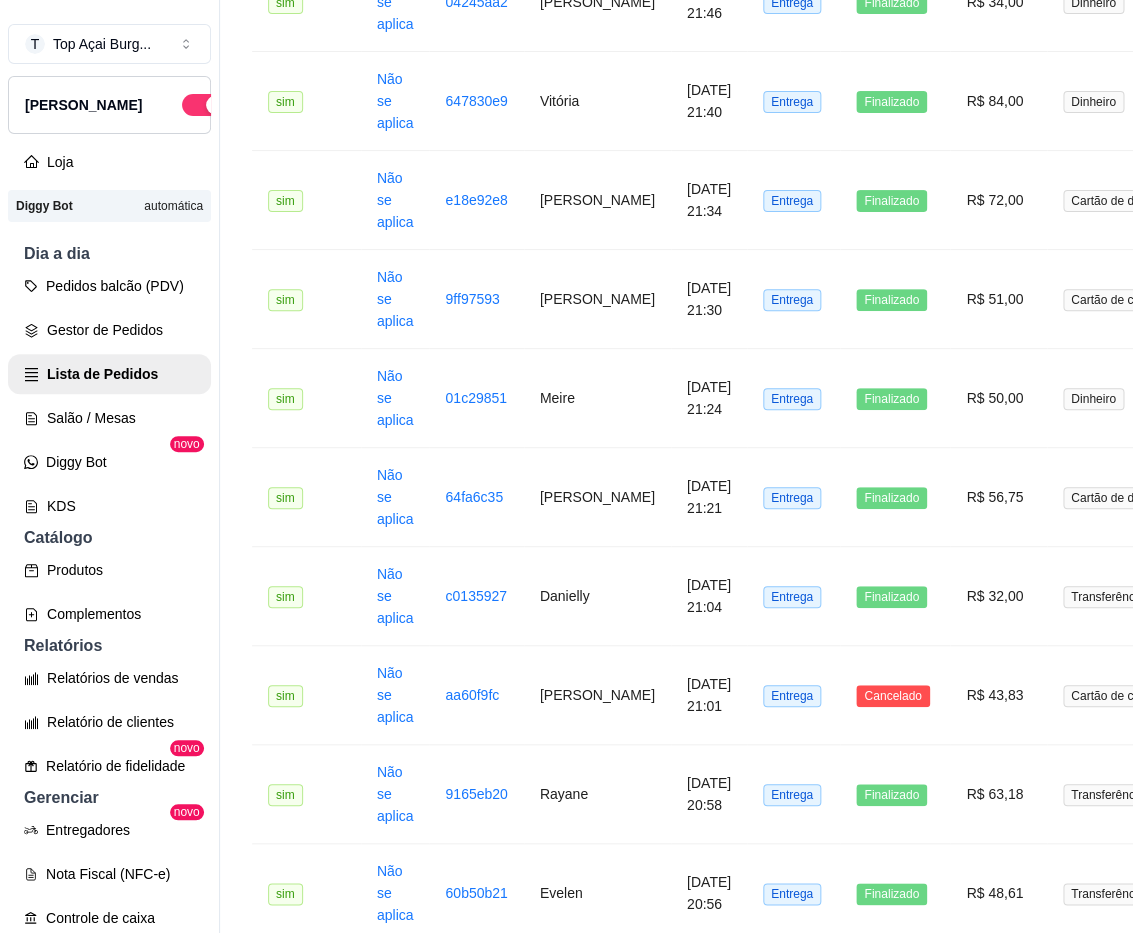 scroll, scrollTop: 726, scrollLeft: 0, axis: vertical 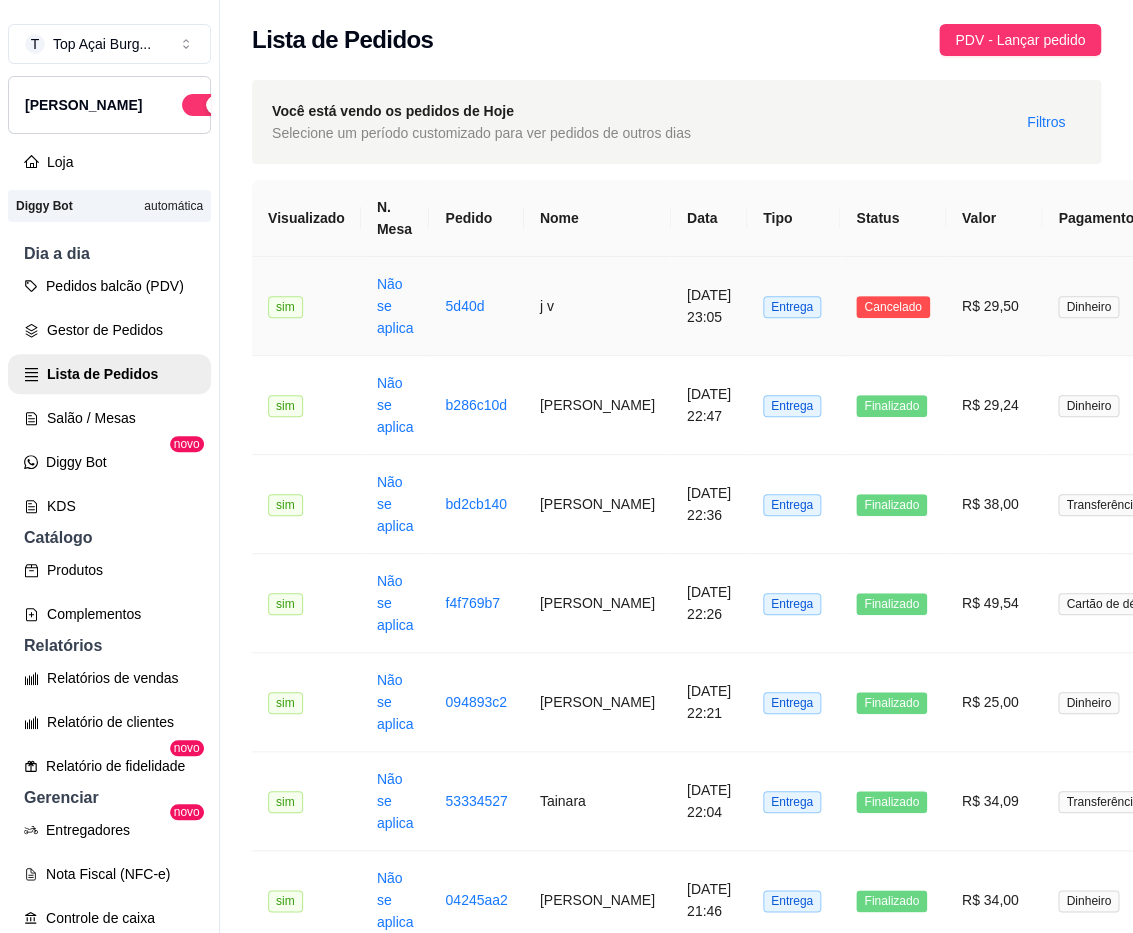 click on "j v" at bounding box center [597, 306] 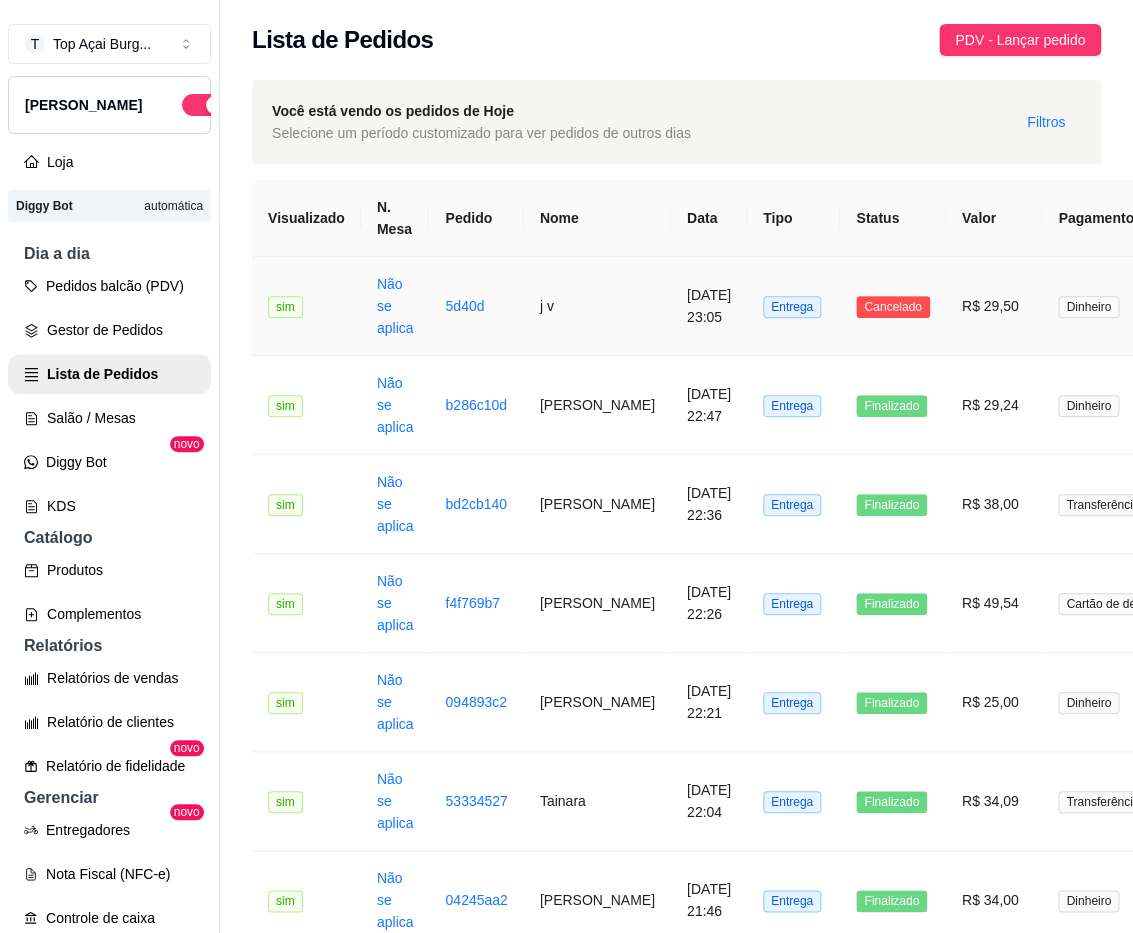 click on "[DATE] 23:05" at bounding box center (709, 306) 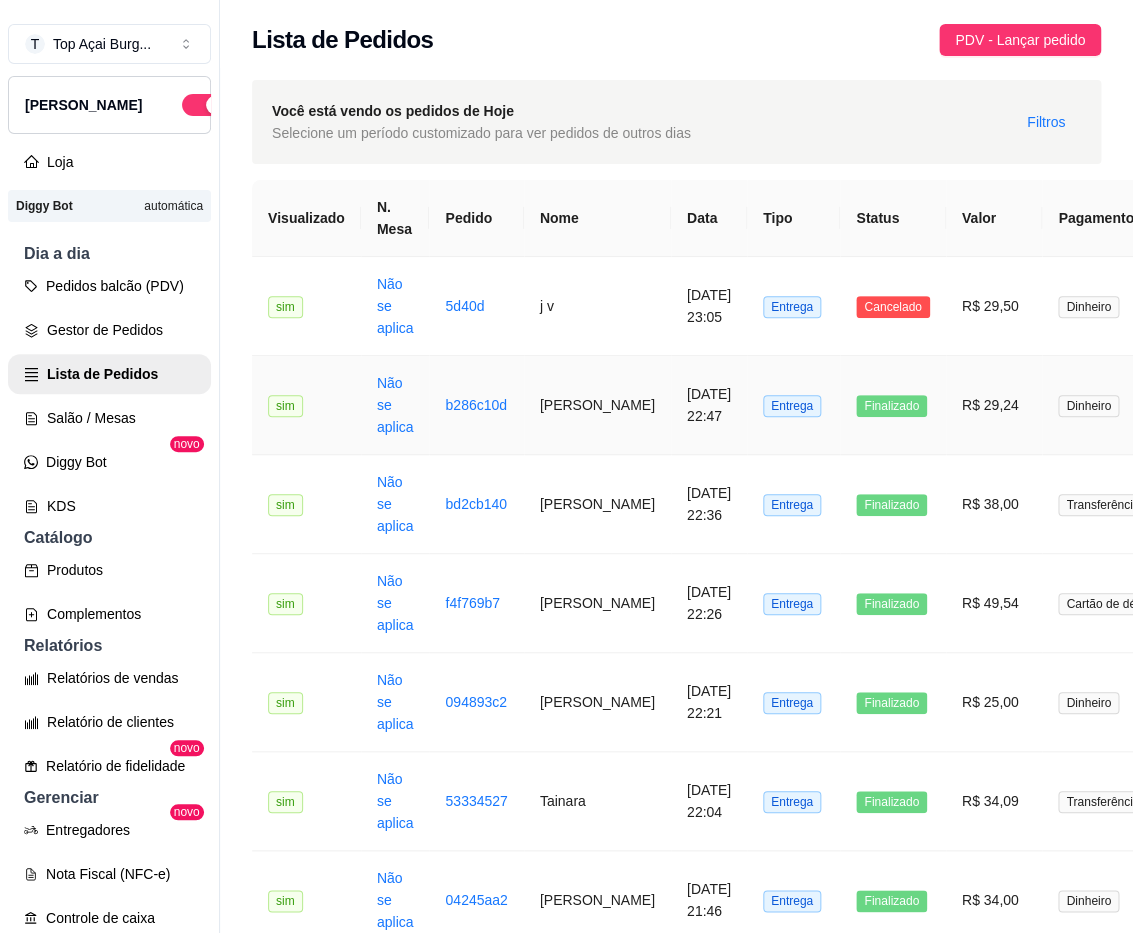 click on "[DATE] 22:47" at bounding box center [709, 405] 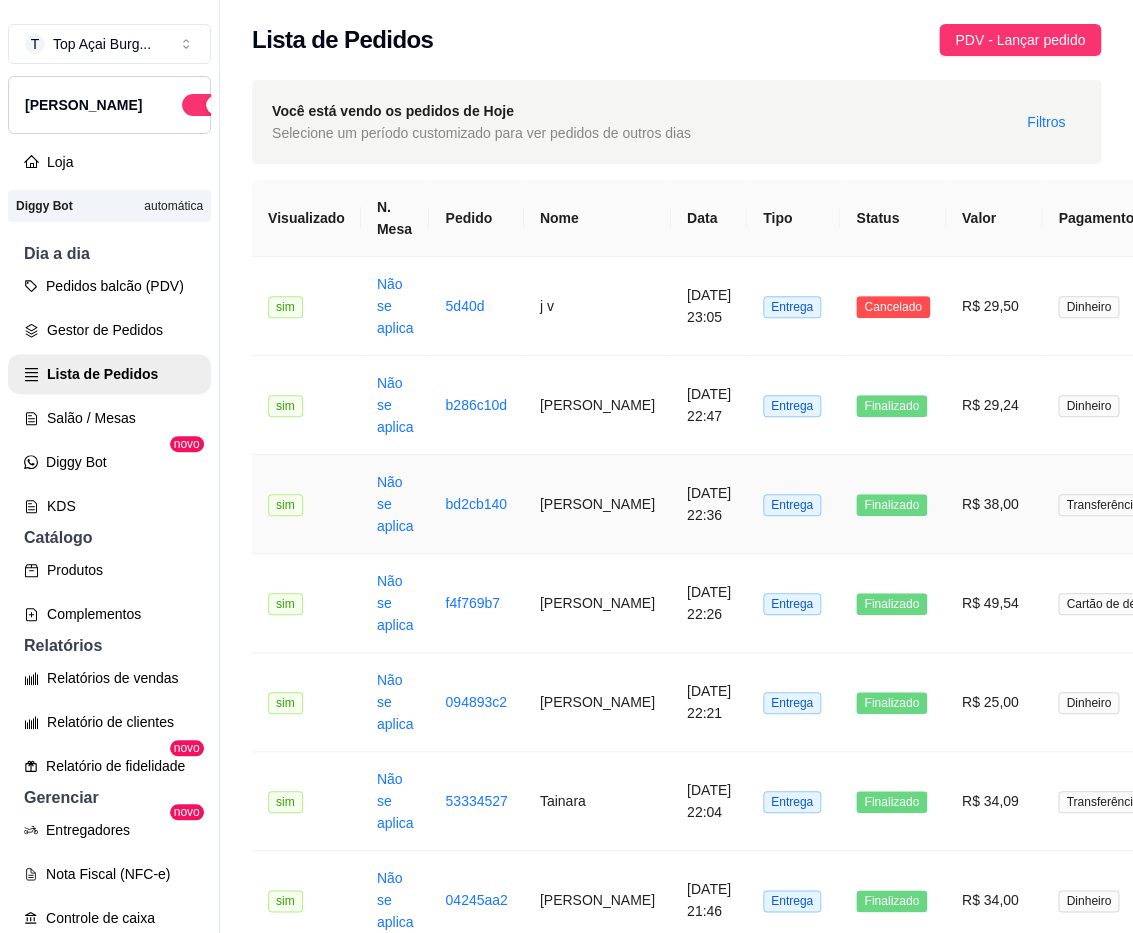 click on "[DATE] 22:36" at bounding box center (709, 504) 